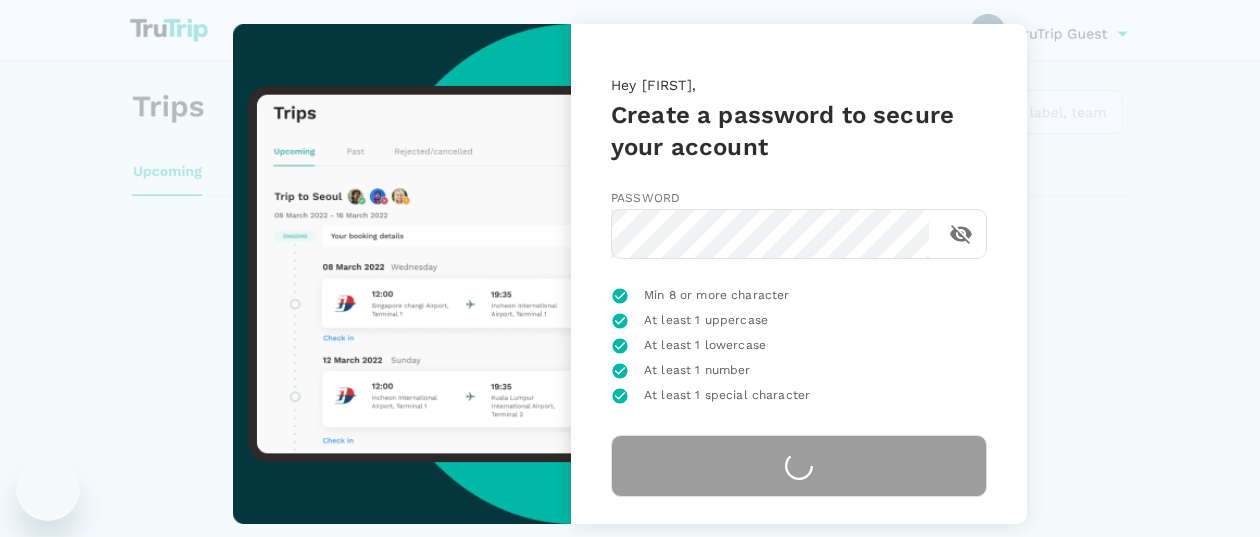 scroll, scrollTop: 0, scrollLeft: 0, axis: both 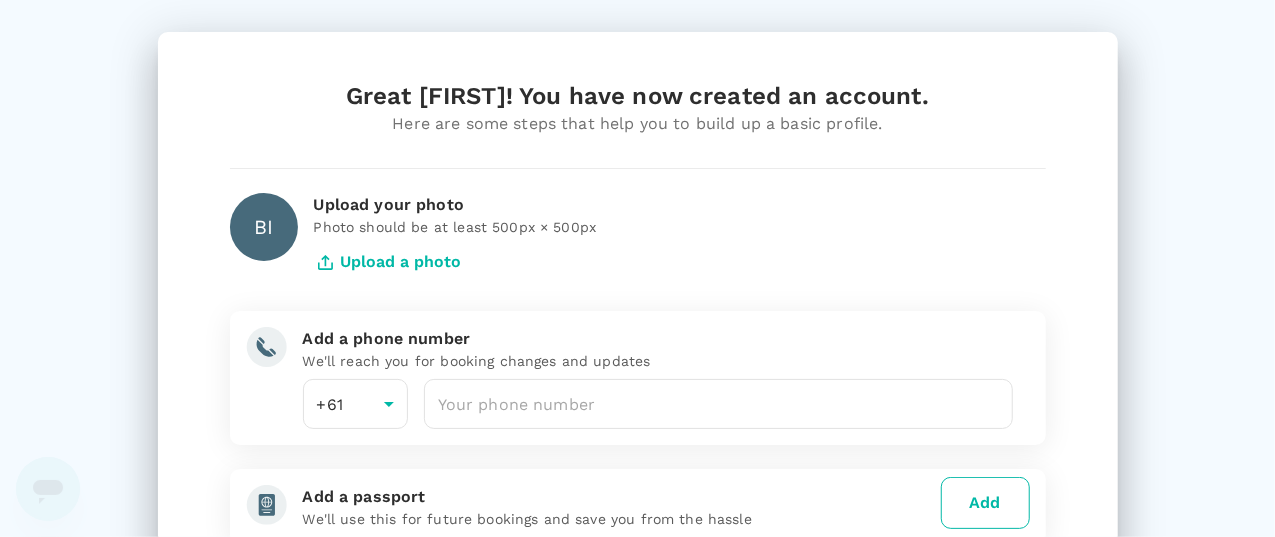 click on "BI" at bounding box center (264, 227) 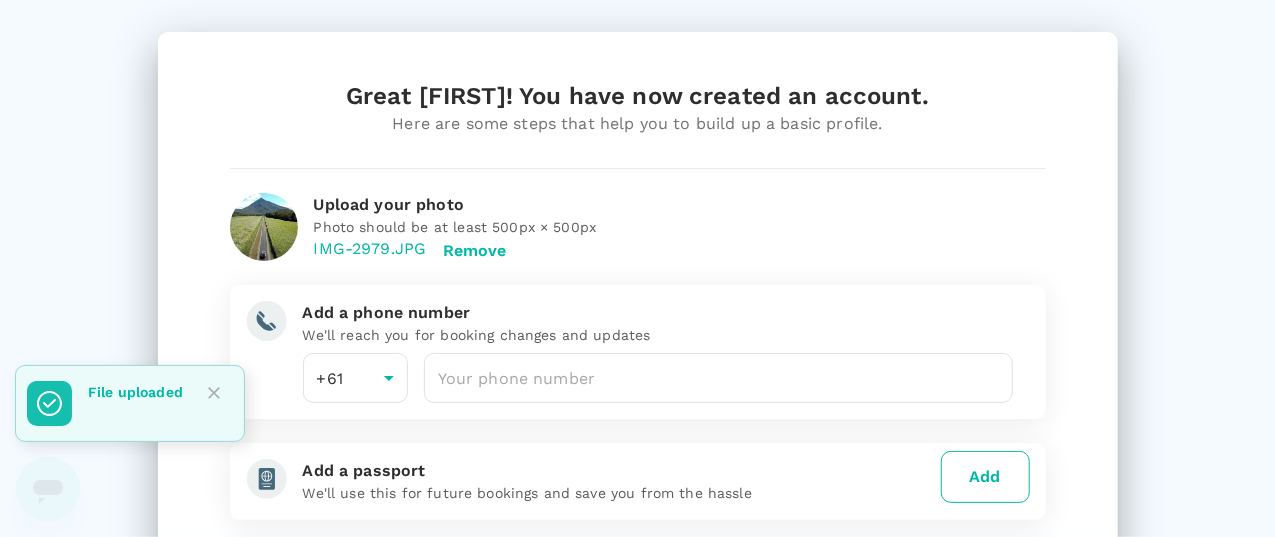 click on "Remove" at bounding box center [474, 251] 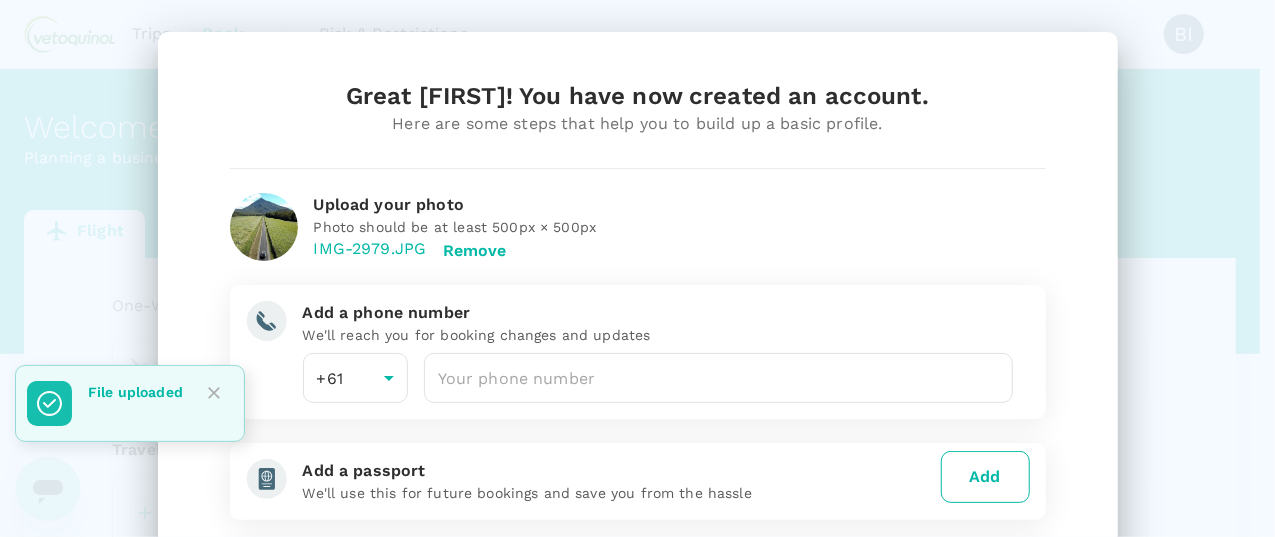 type 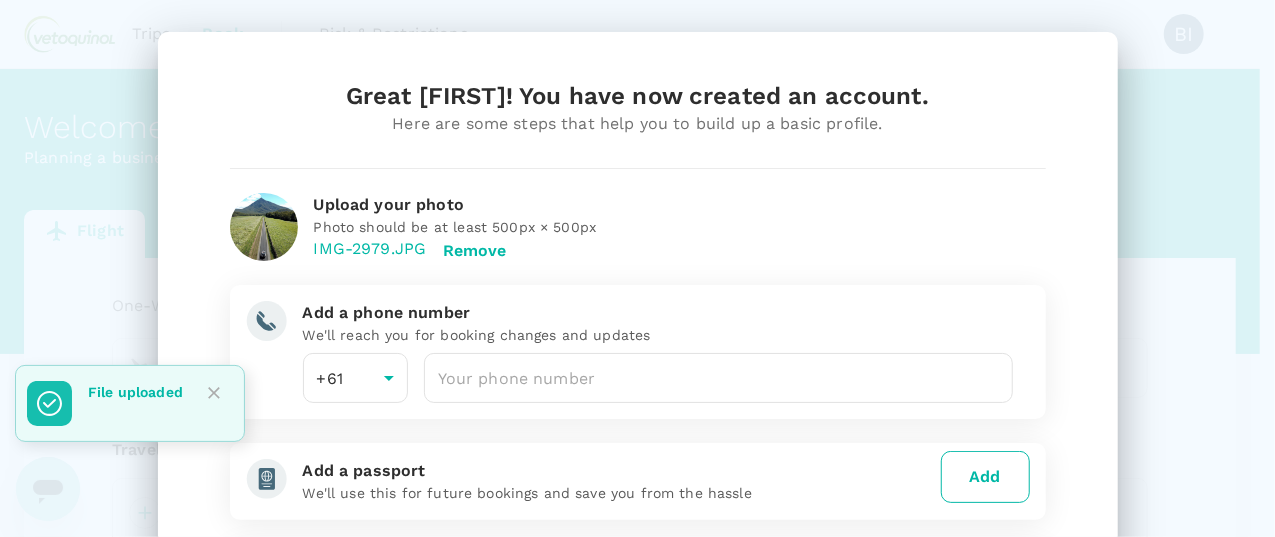 type 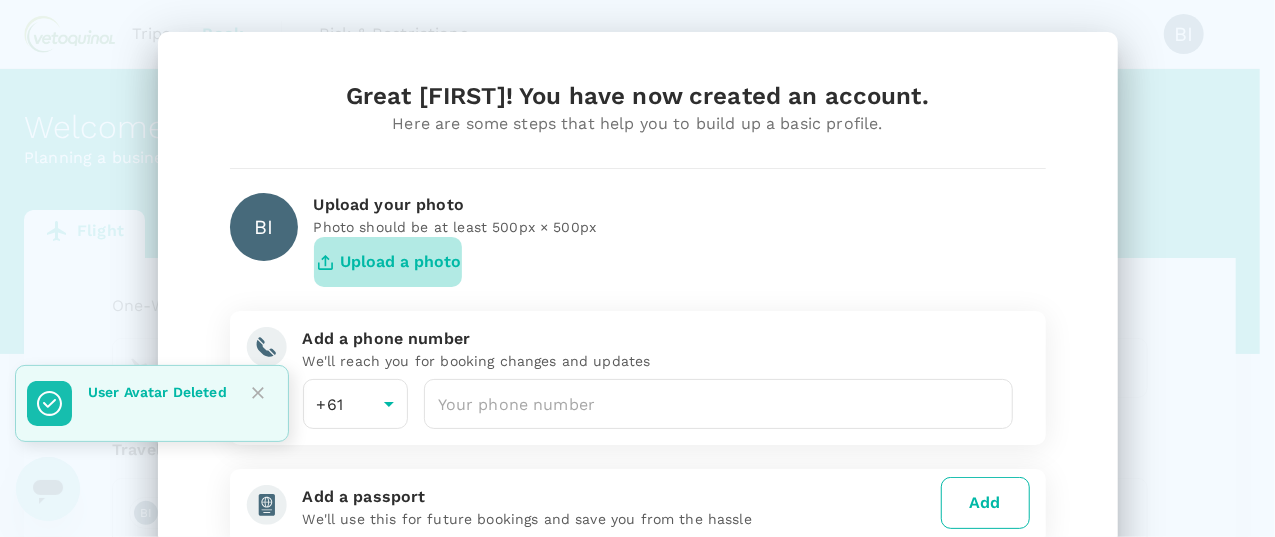 click on "Upload a photo" at bounding box center [388, 262] 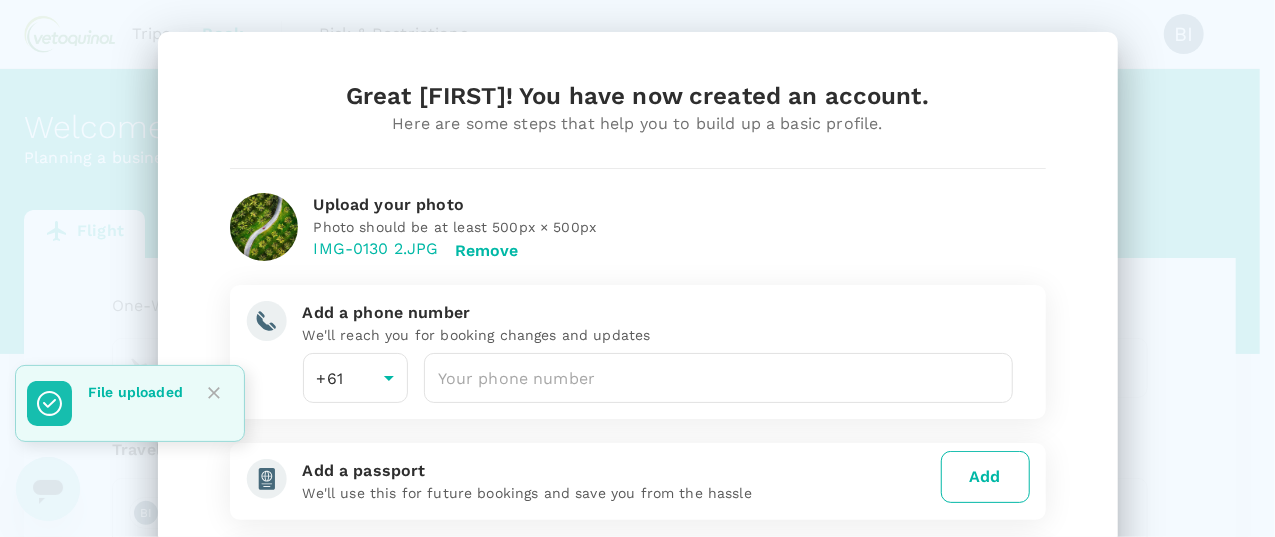 click on "Remove" at bounding box center [487, 251] 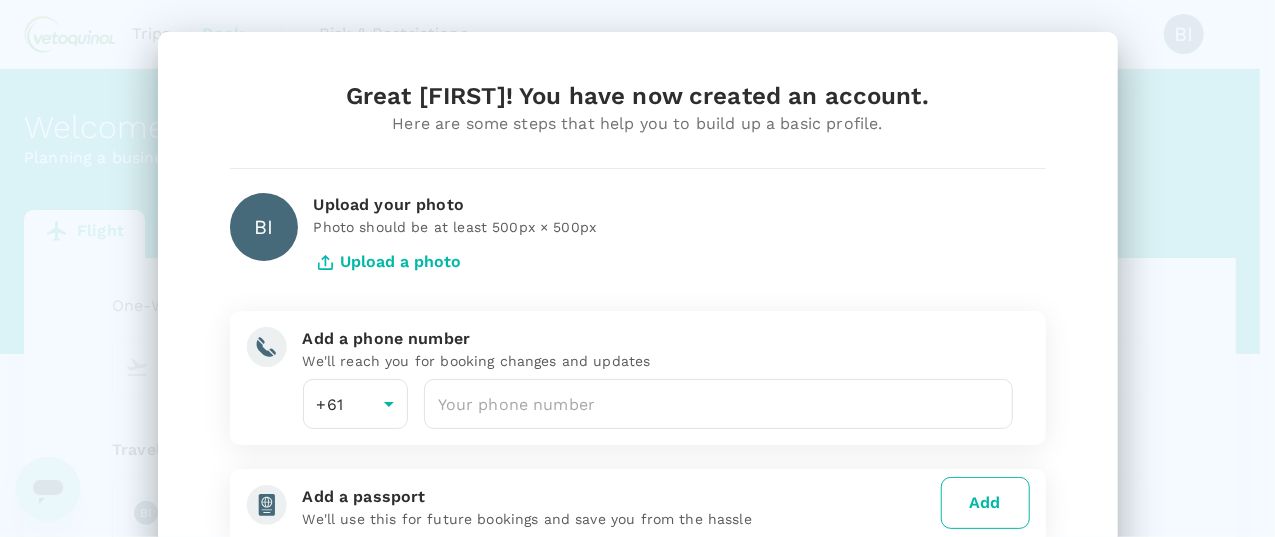 drag, startPoint x: 816, startPoint y: 175, endPoint x: 636, endPoint y: 175, distance: 180 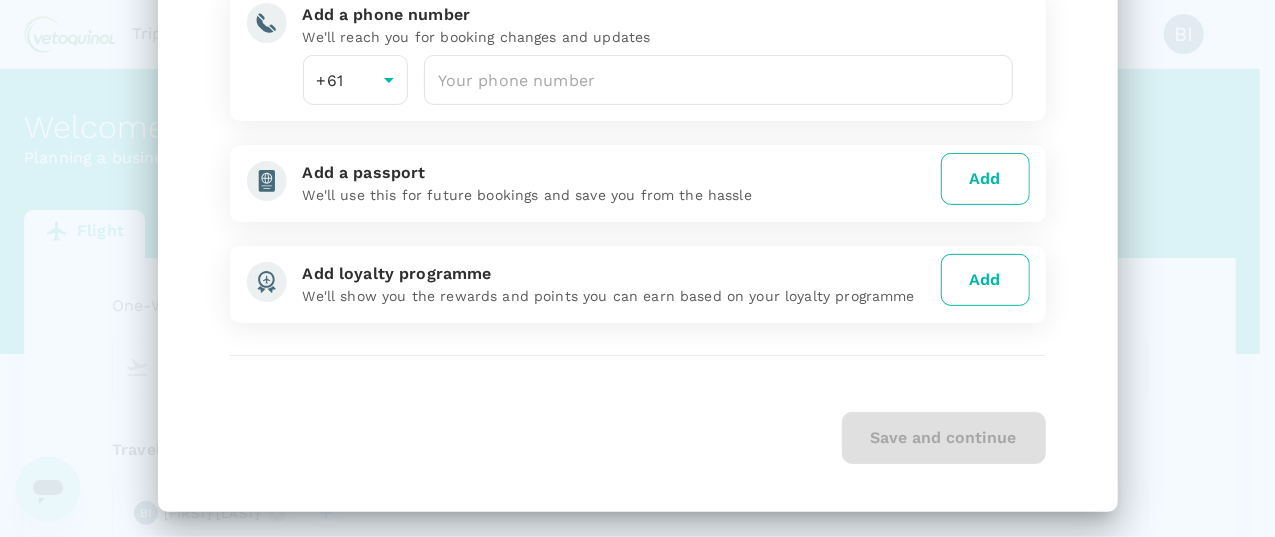 scroll, scrollTop: 300, scrollLeft: 0, axis: vertical 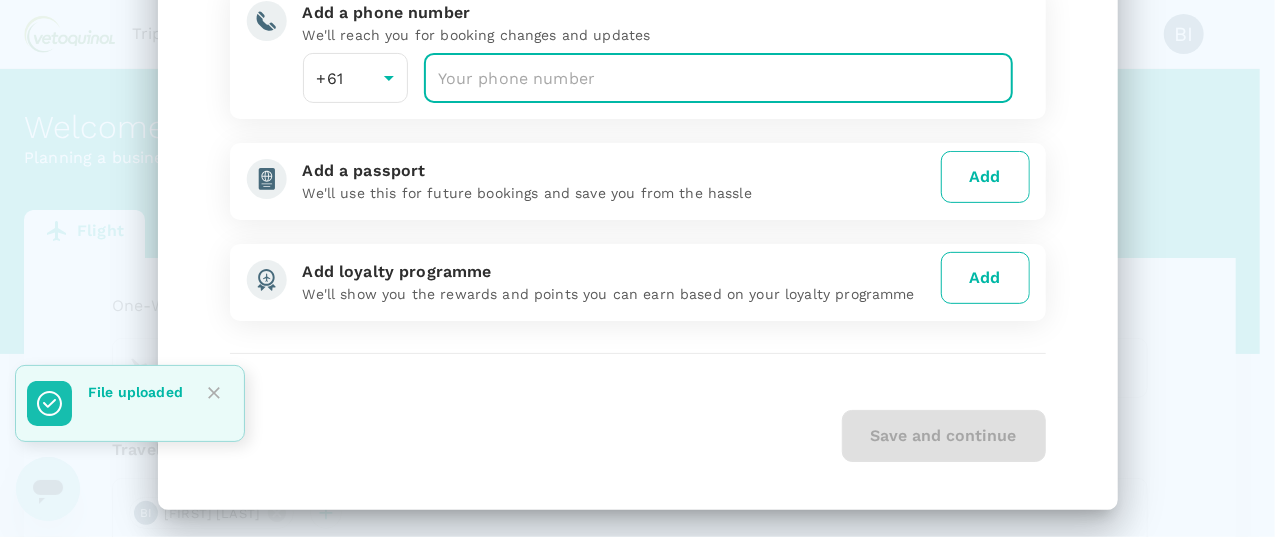 click at bounding box center [719, 78] 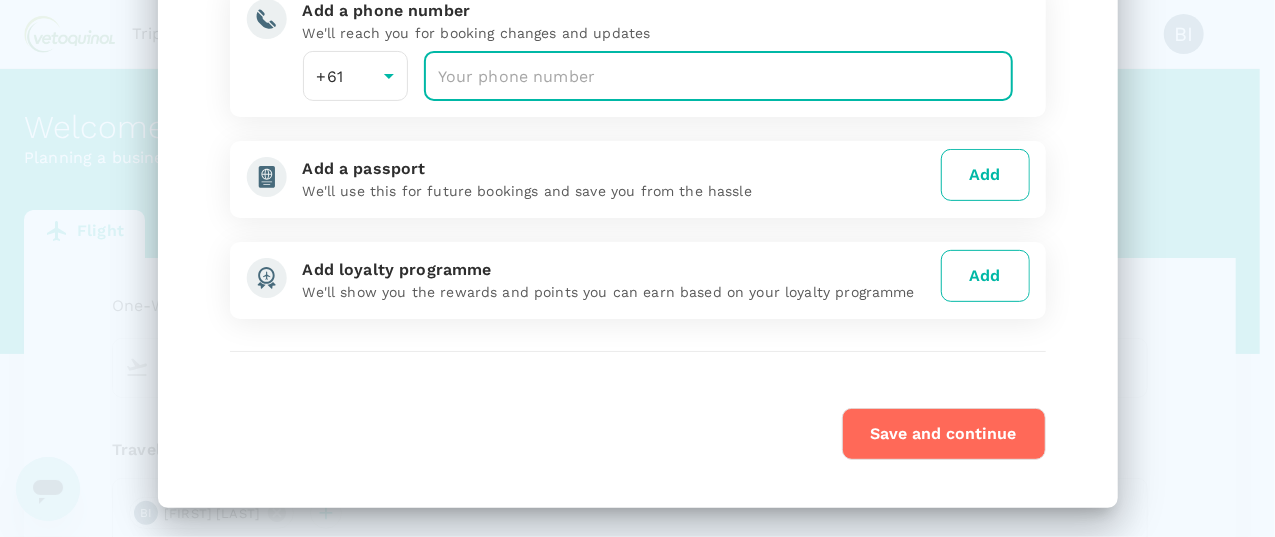 scroll, scrollTop: 304, scrollLeft: 0, axis: vertical 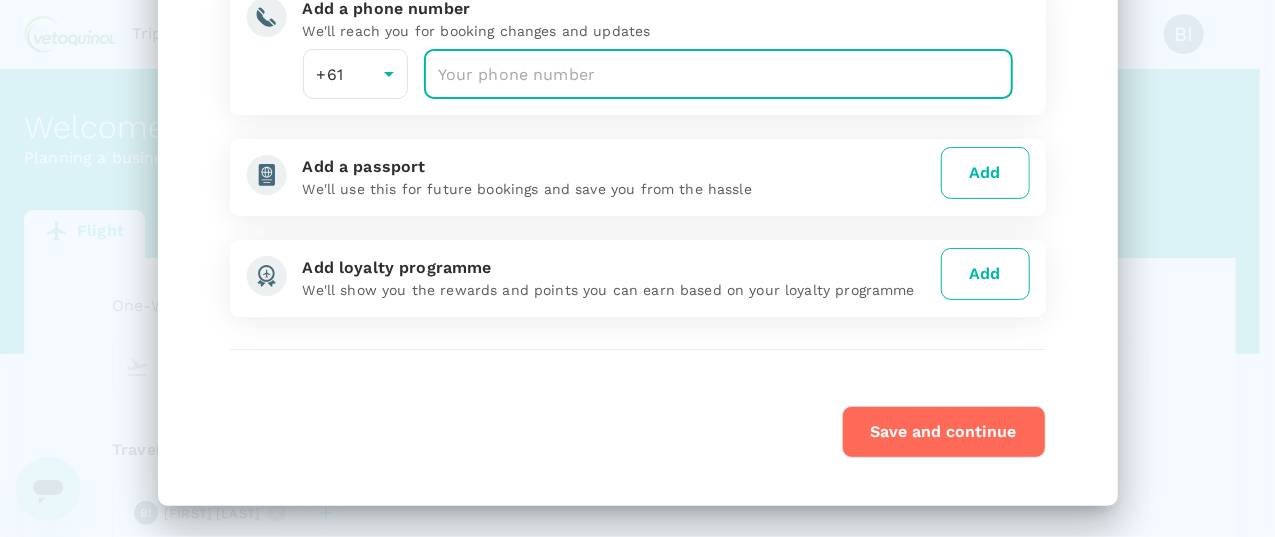 type on "[PHONE]" 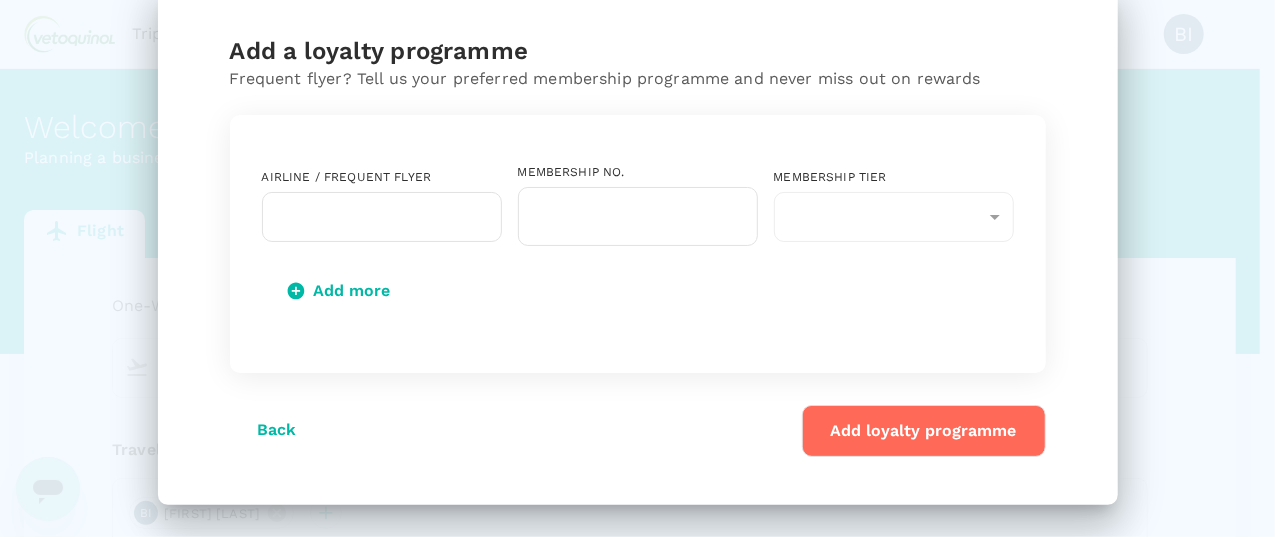 scroll, scrollTop: 0, scrollLeft: 0, axis: both 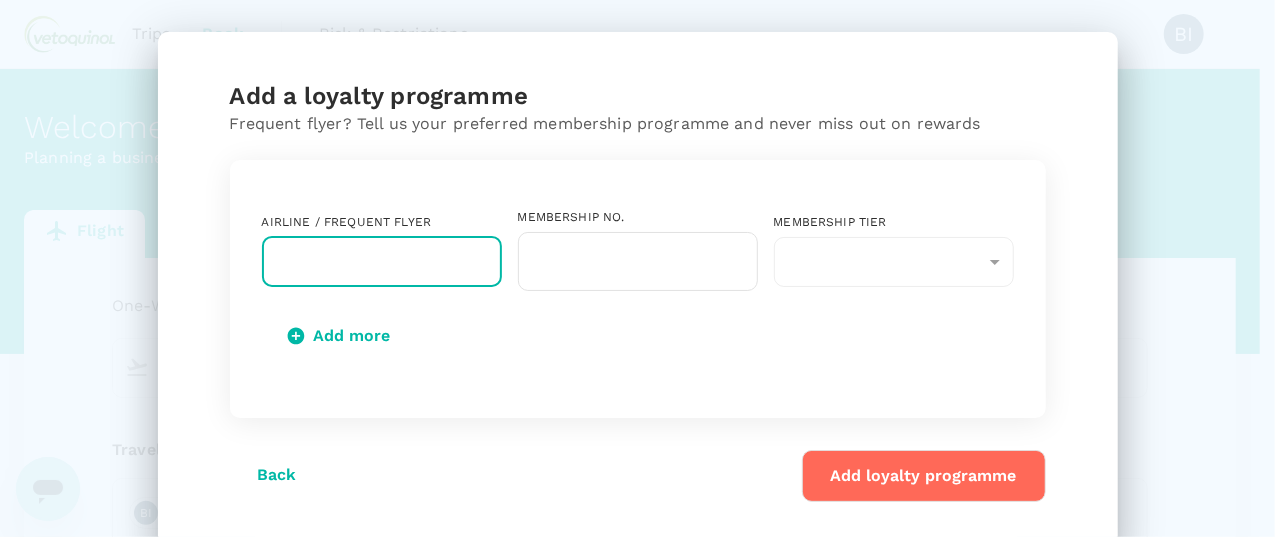 click at bounding box center [367, 262] 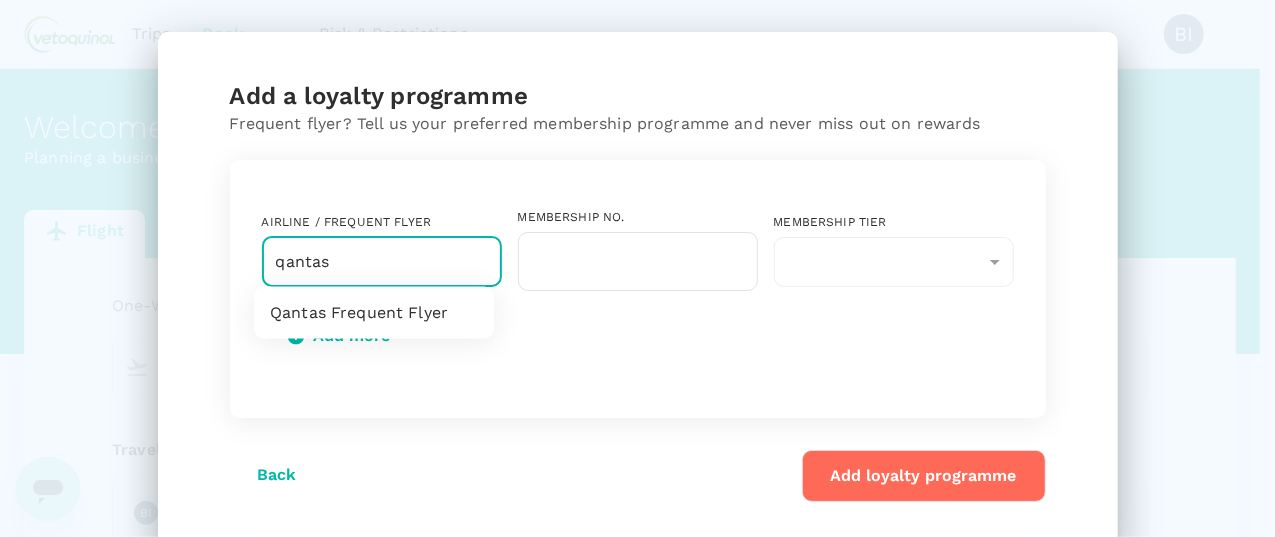 click on "Qantas Frequent Flyer" at bounding box center [374, 313] 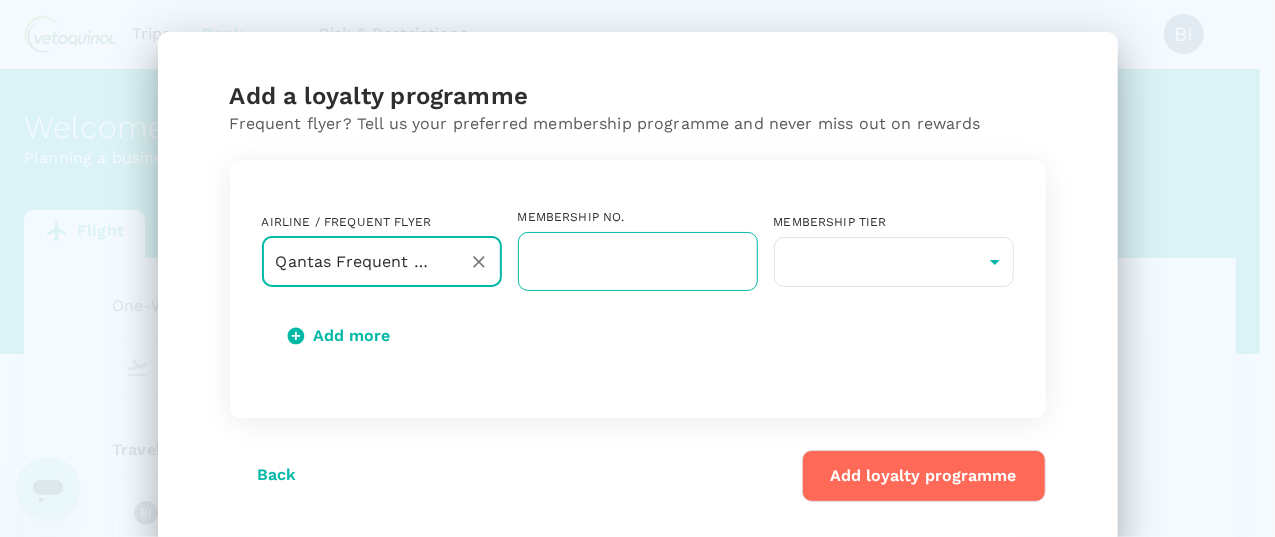 type on "Qantas Frequent Flyer" 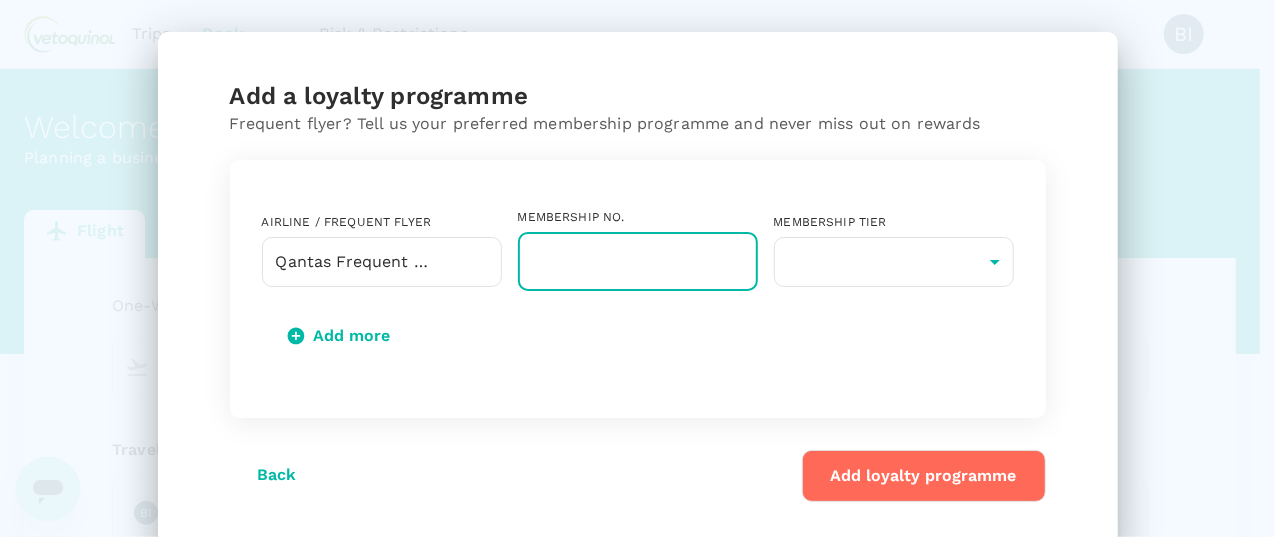 click at bounding box center (638, 261) 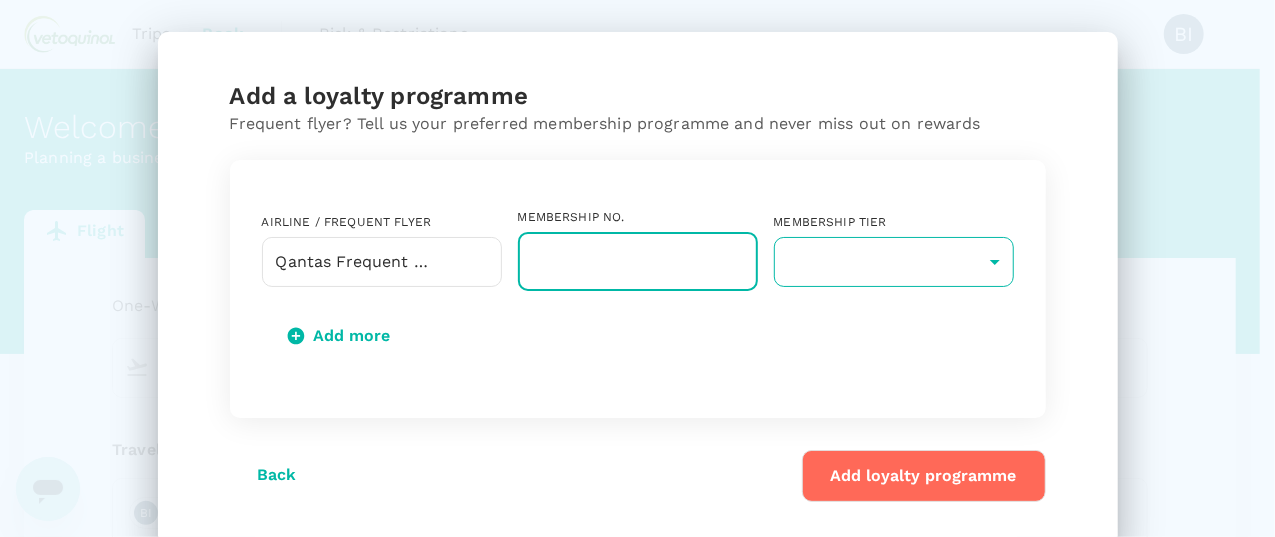 click on "Trips Book Risk & Restrictions BI Welcome , [FIRST] . Planning a business trip? Get started from here. Flight Accommodation Long stay Car rental Train Concierge One-Way oneway Economy economy Frequent flyer programme Departure Add return Travellers   BI [FIRST] [LAST] Find flights Version 3.48.3 Privacy Policy Terms of Use Help Centre Add a loyalty programme Frequent flyer? Tell us your preferred membership programme and never miss out on rewards Airline / Frequent Flyer Qantas Frequent Flyer ​ Membership No. ​ Membership tier ​ ​ Add more Back Add loyalty programme Frequent flyer programme Add new" at bounding box center (637, 419) 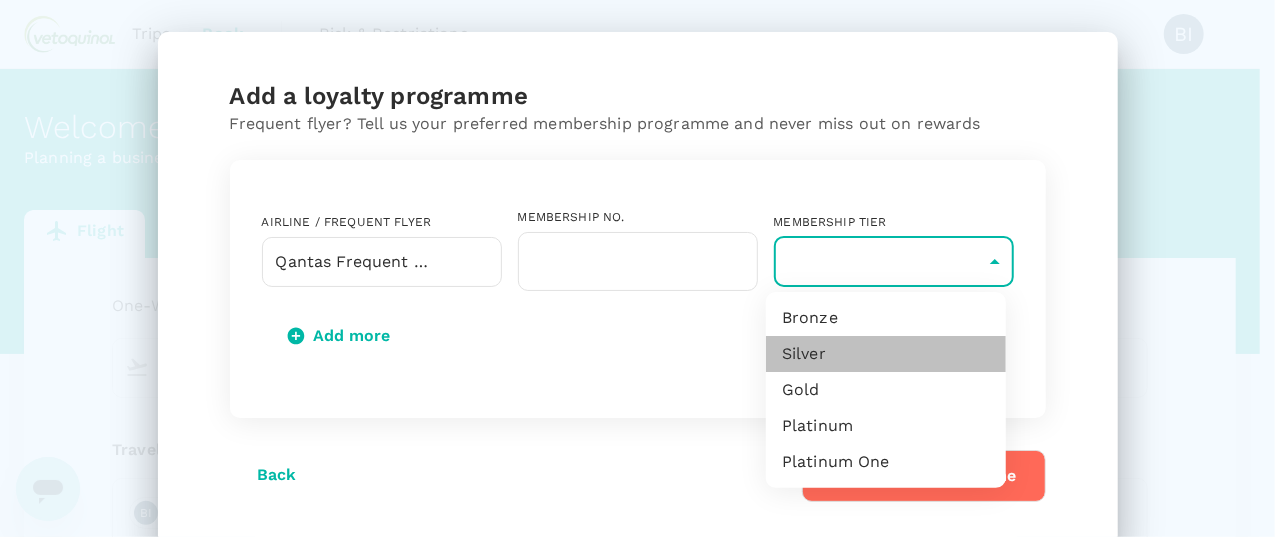 click on "Silver" at bounding box center [886, 354] 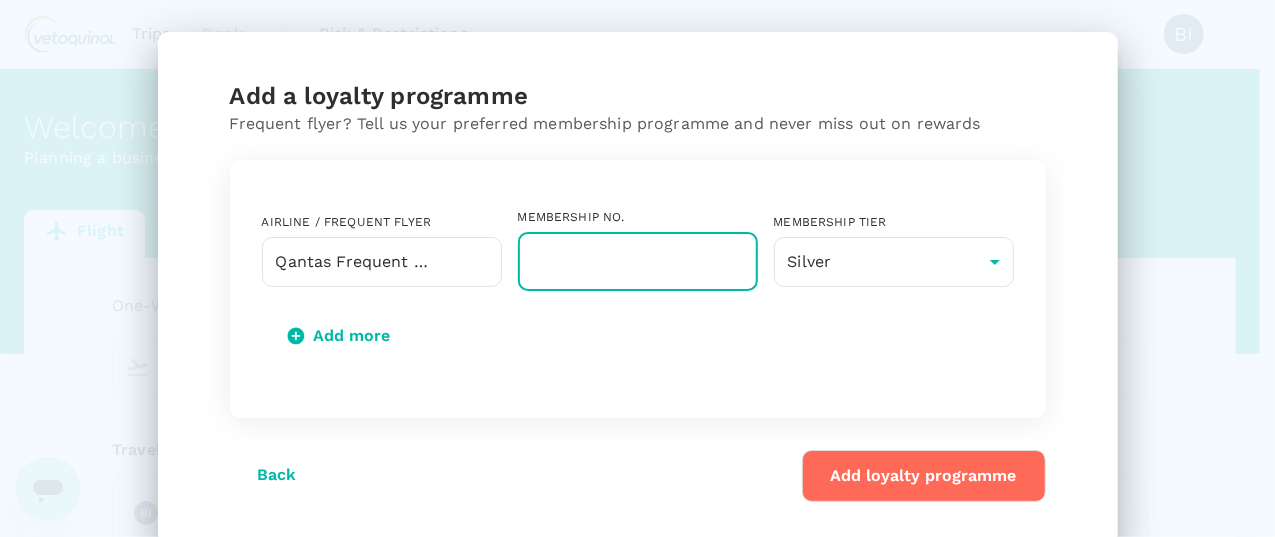 click at bounding box center (638, 261) 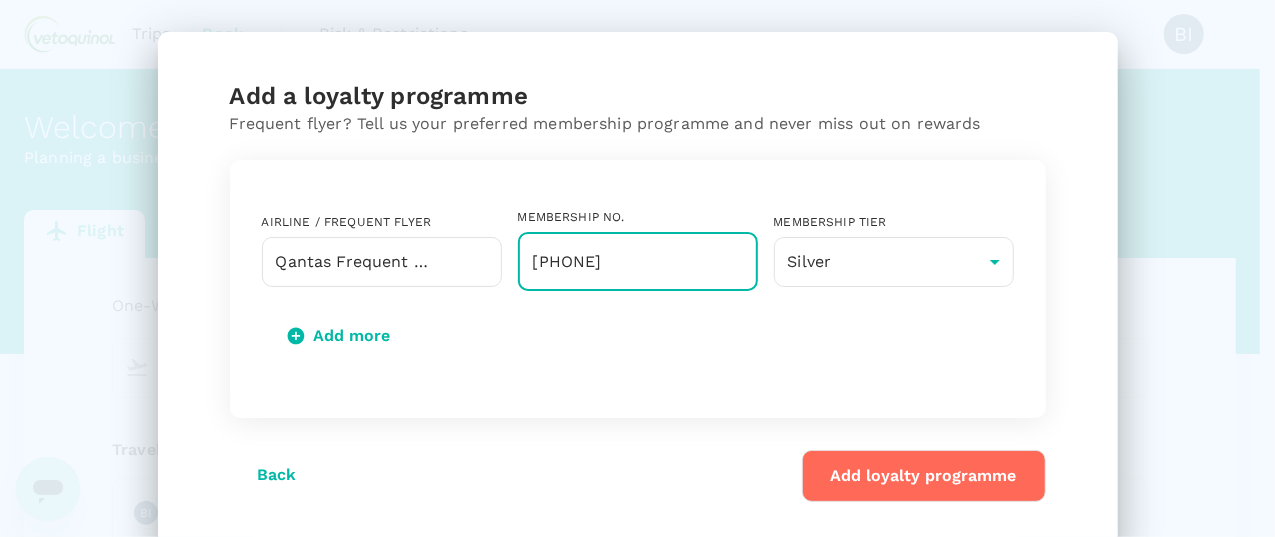 type on "[PHONE]" 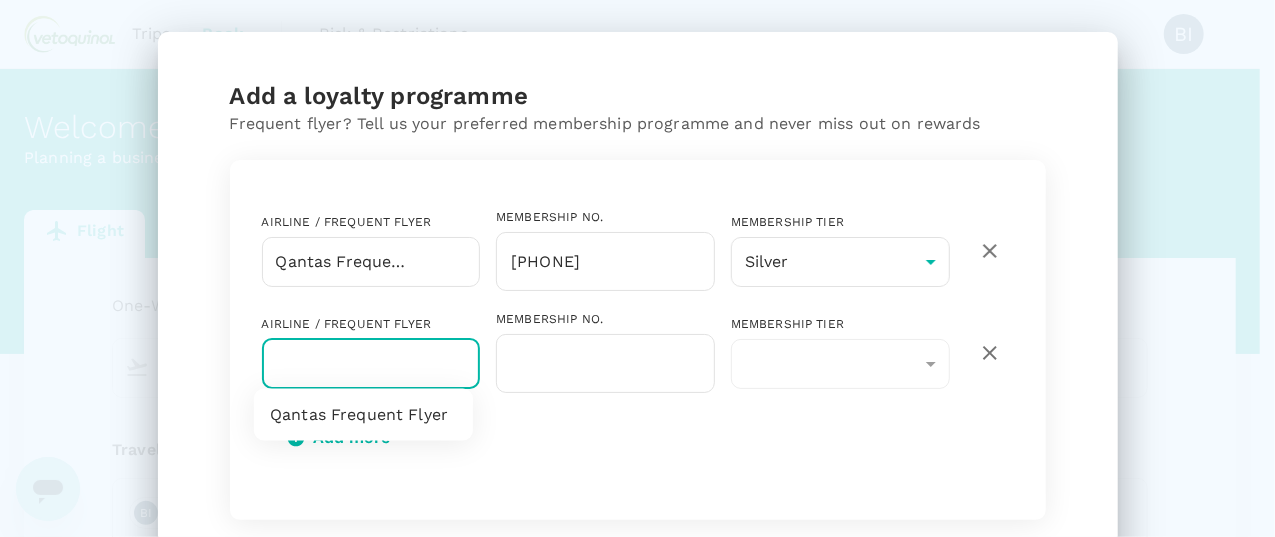 click at bounding box center [356, 364] 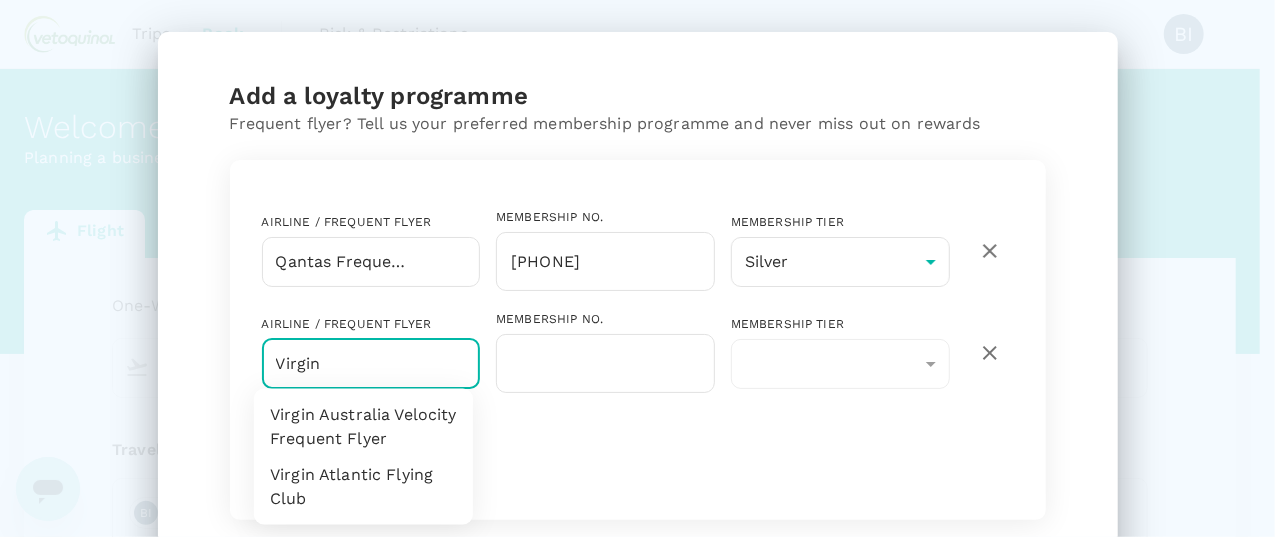 click on "Virgin Australia Velocity Frequent Flyer" at bounding box center [363, 427] 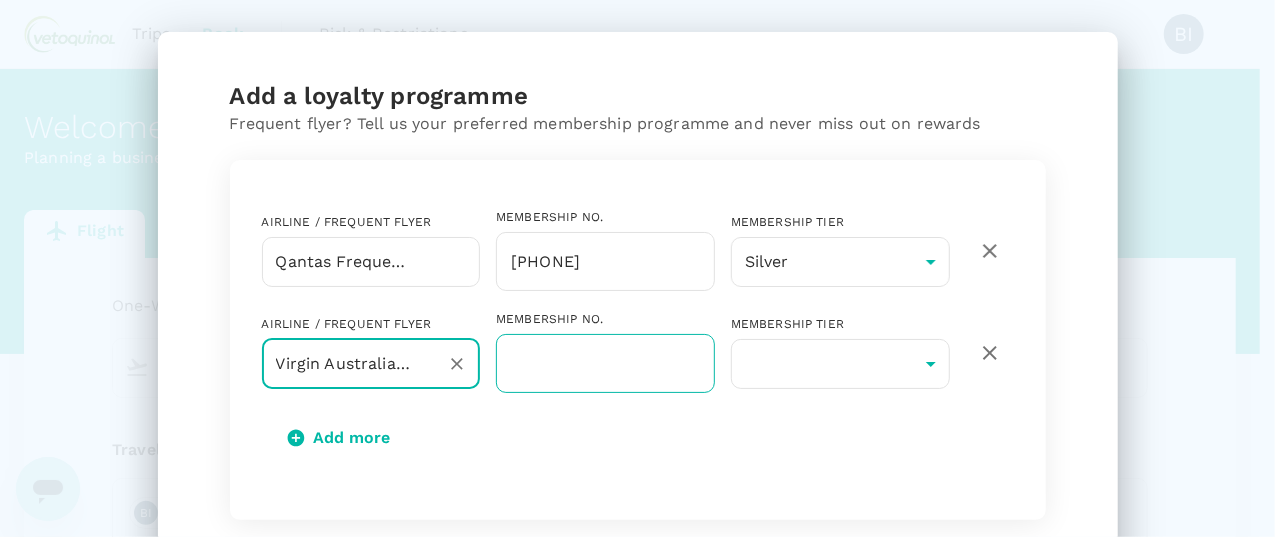 type on "Virgin Australia Velocity Frequent Flyer" 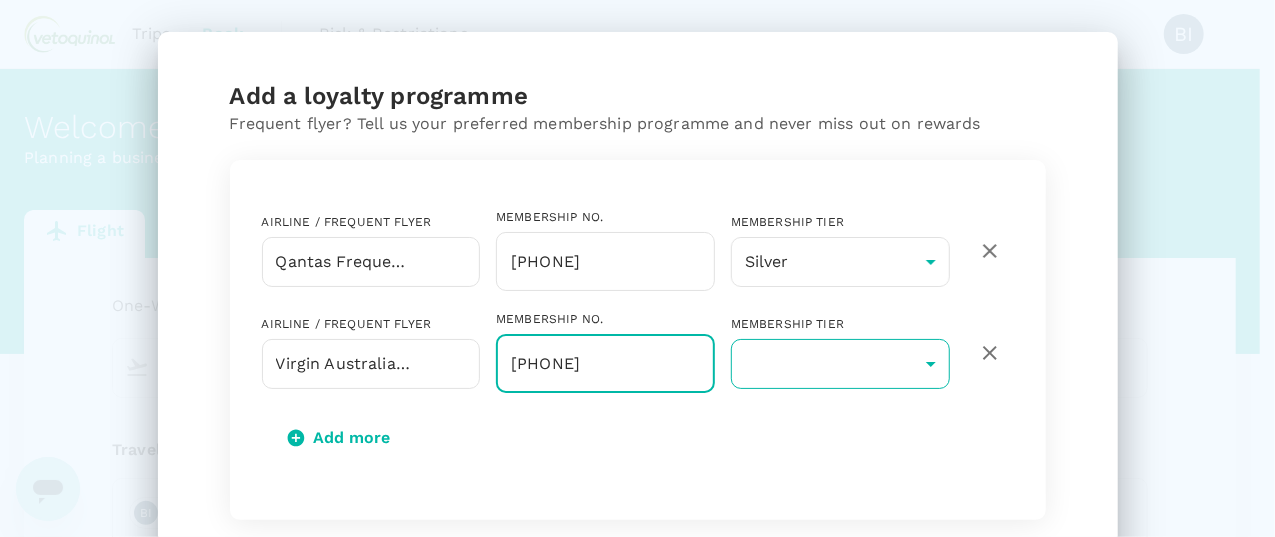 type on "[PHONE]" 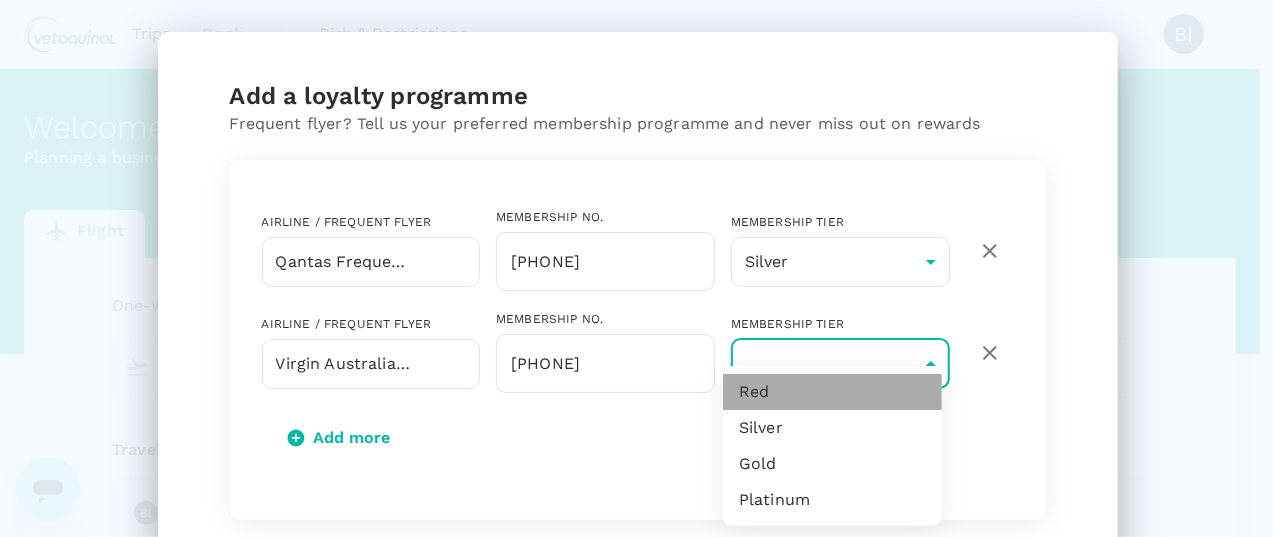 click on "Red" at bounding box center (832, 392) 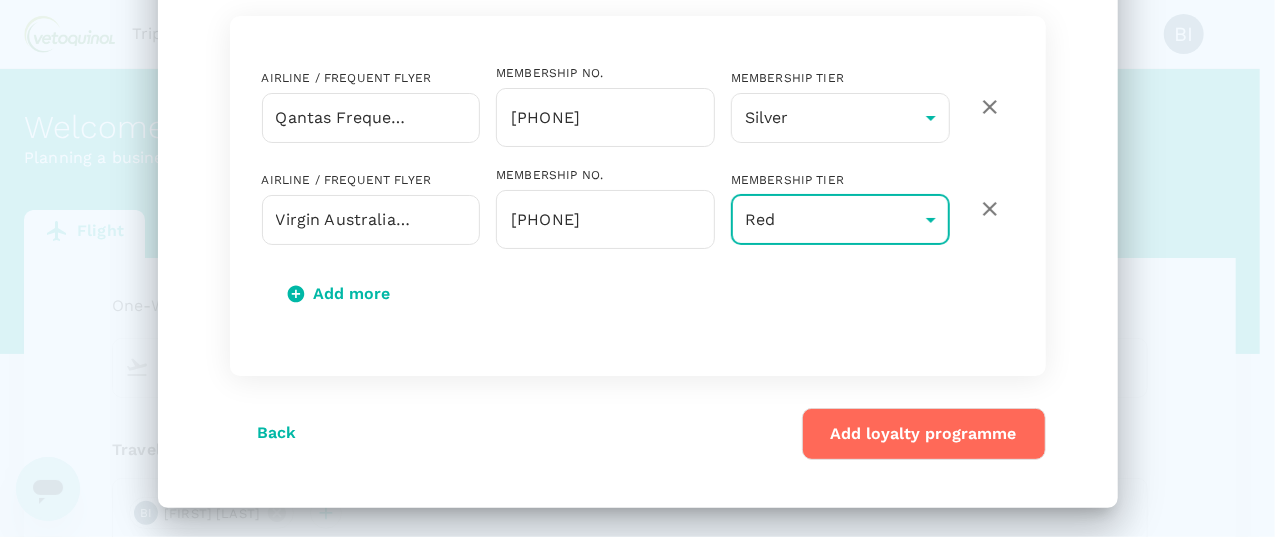 scroll, scrollTop: 146, scrollLeft: 0, axis: vertical 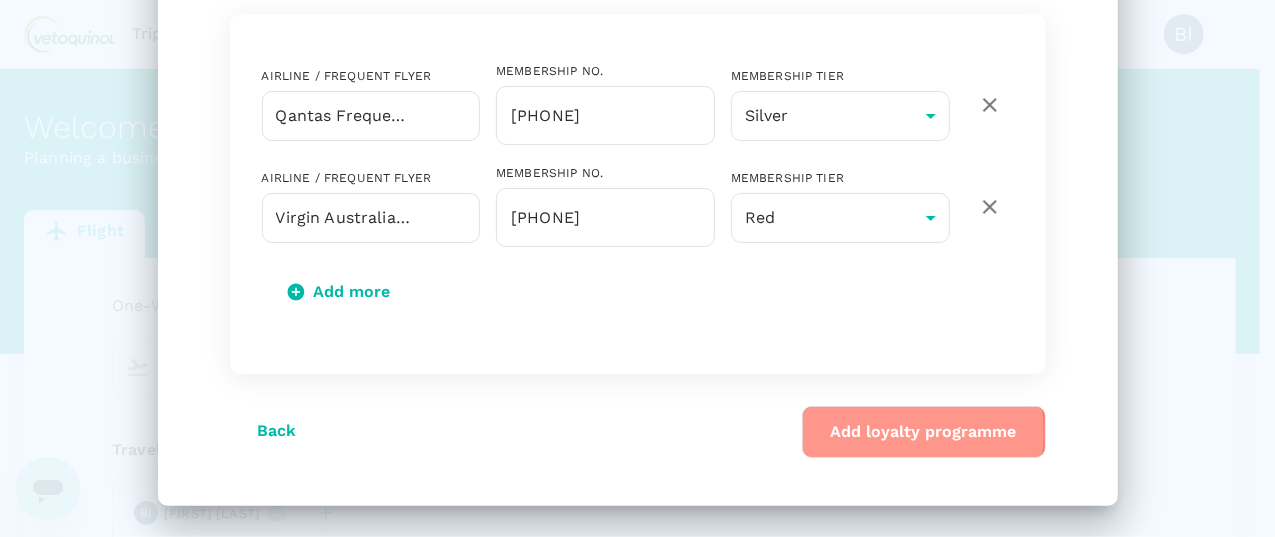 click on "Add loyalty programme" at bounding box center [924, 432] 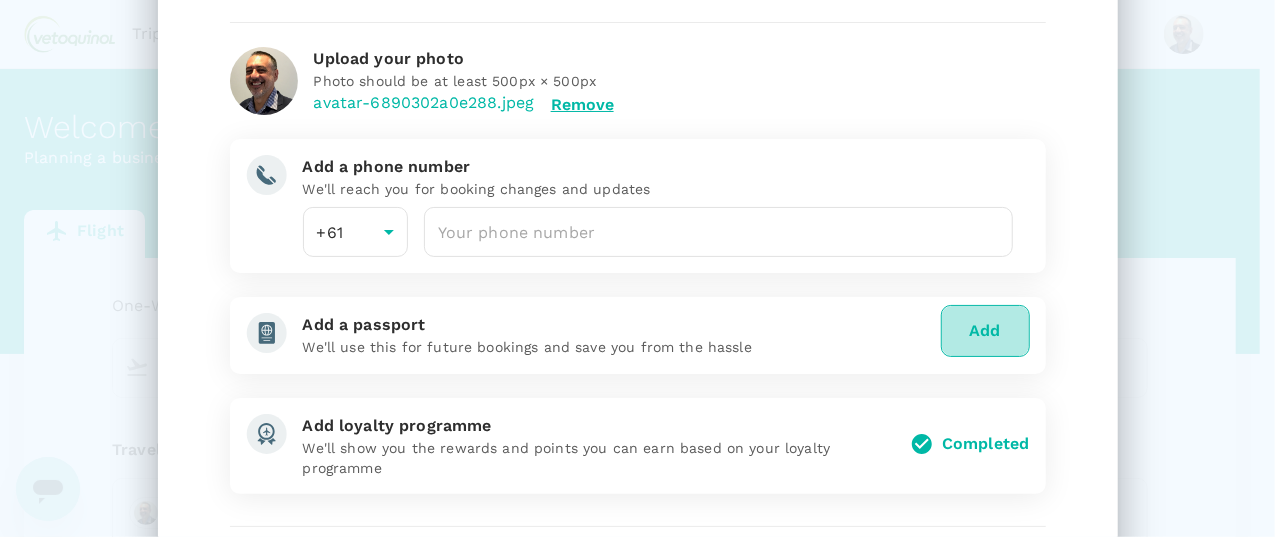 click on "Add" at bounding box center (985, 331) 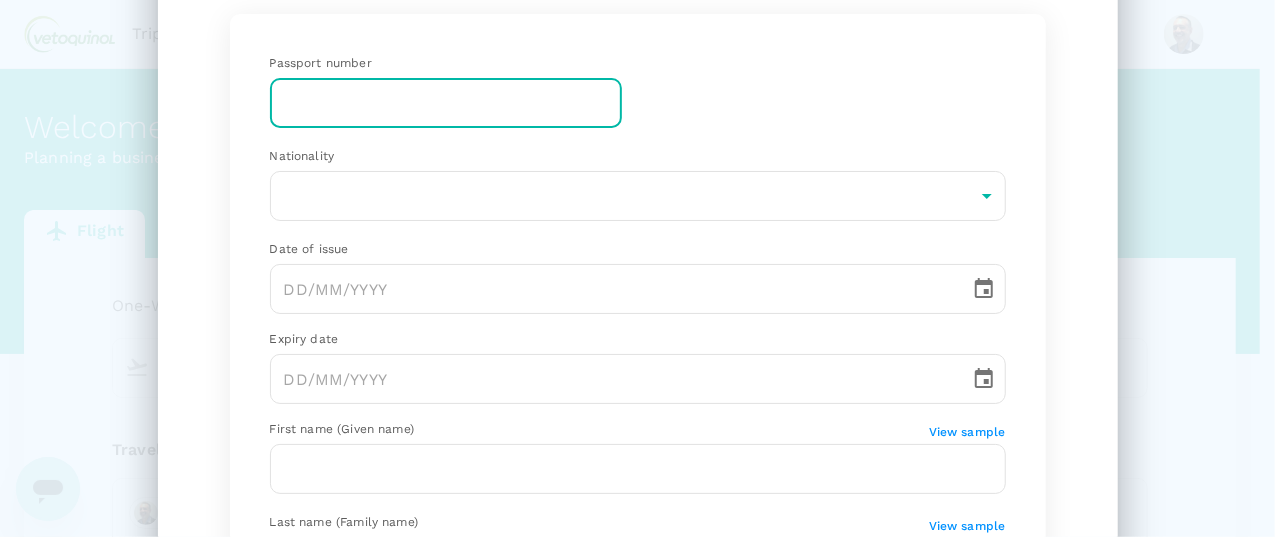 click at bounding box center (446, 103) 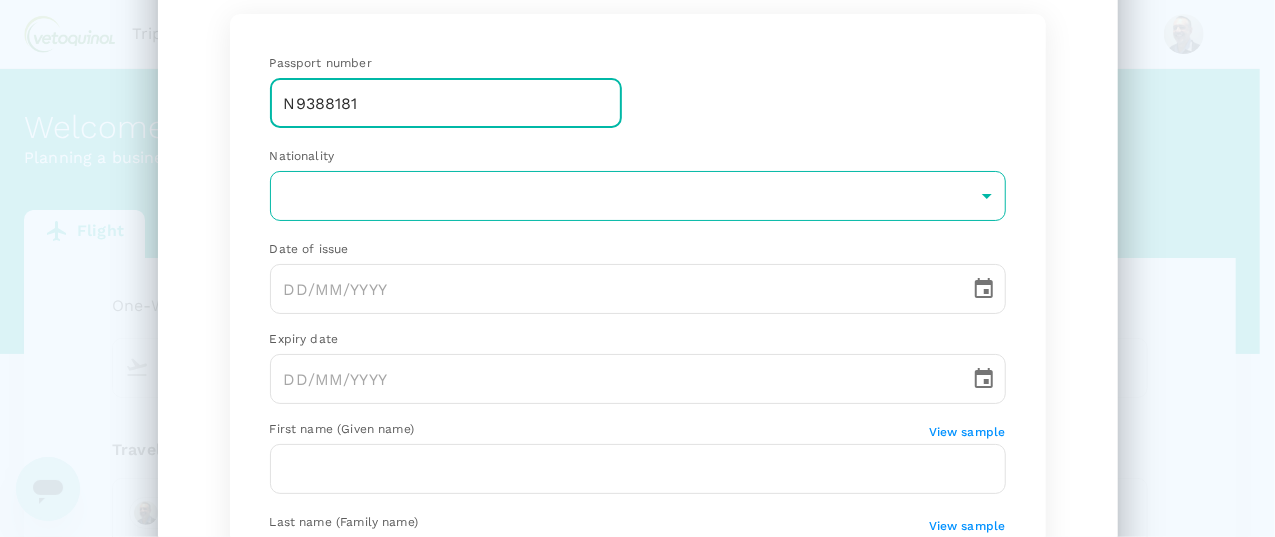 type on "N9388181" 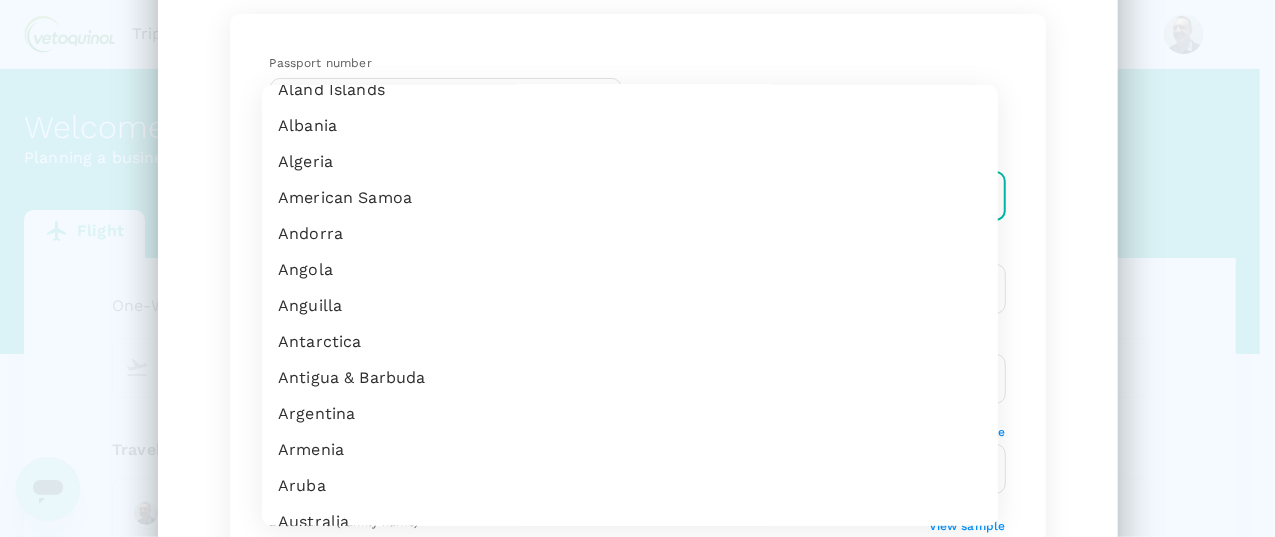 scroll, scrollTop: 100, scrollLeft: 0, axis: vertical 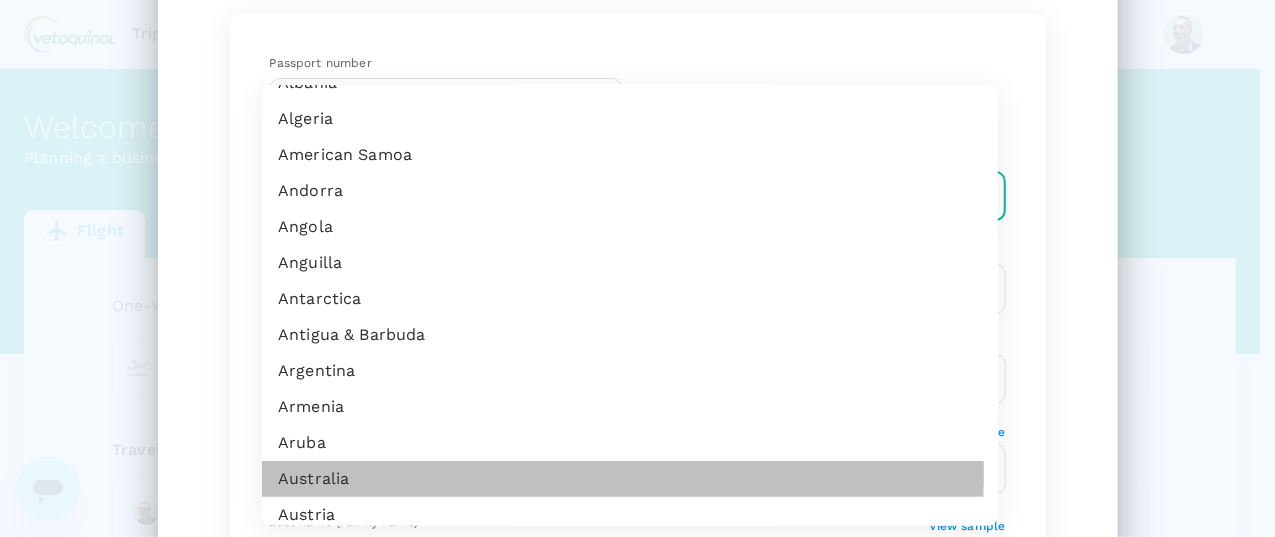 click on "Australia" at bounding box center (630, 479) 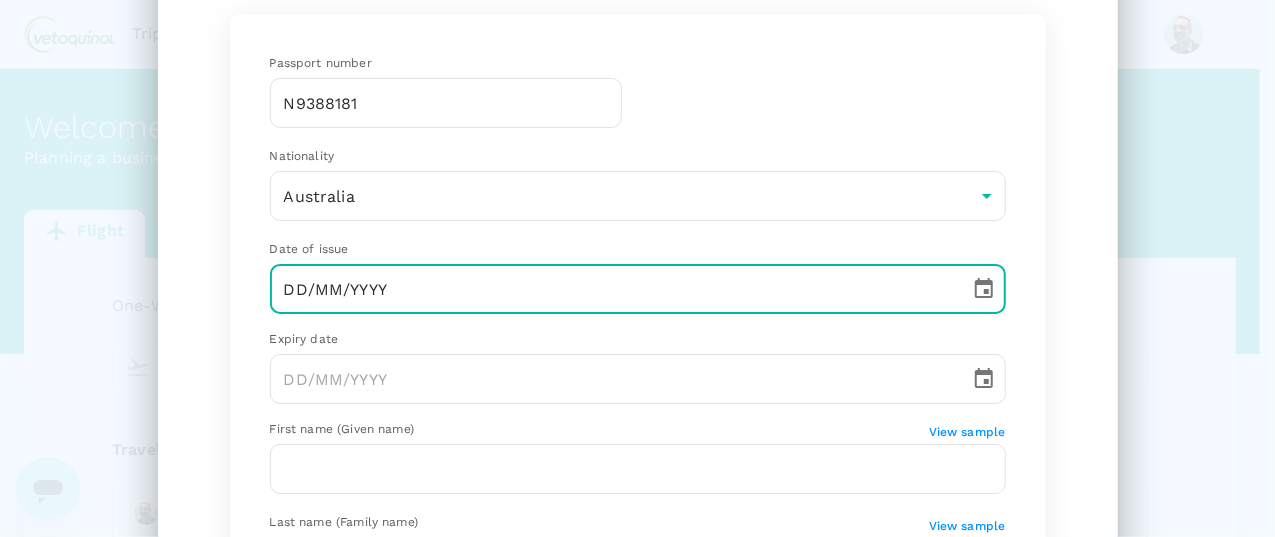 click on "DD/MM/YYYY" at bounding box center [613, 289] 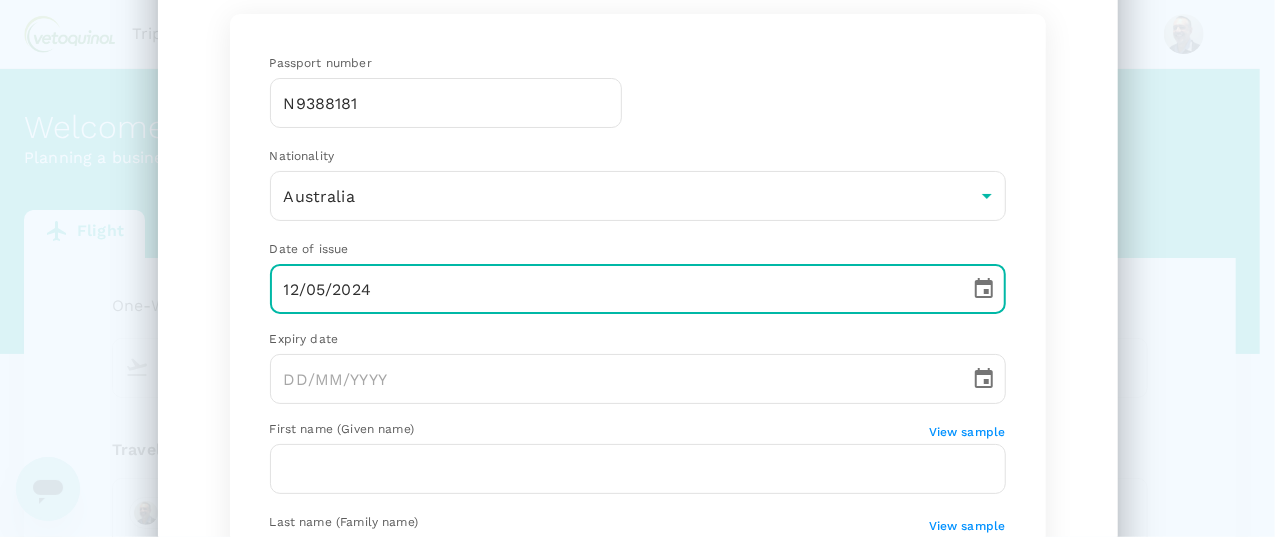 drag, startPoint x: 427, startPoint y: 288, endPoint x: 412, endPoint y: 261, distance: 30.88689 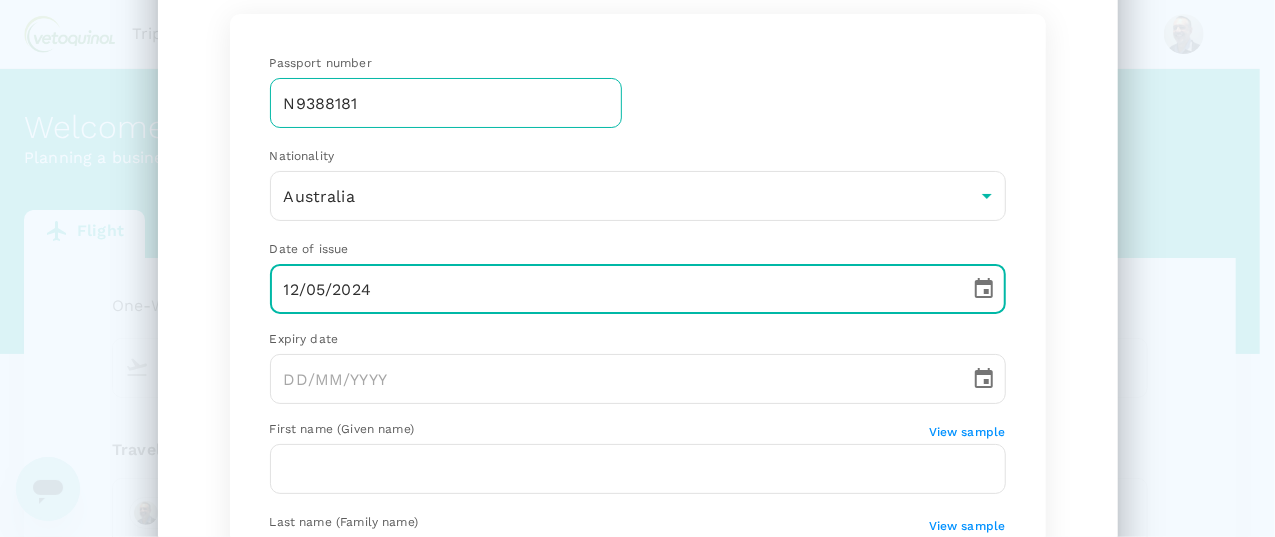 type on "12/05/2024" 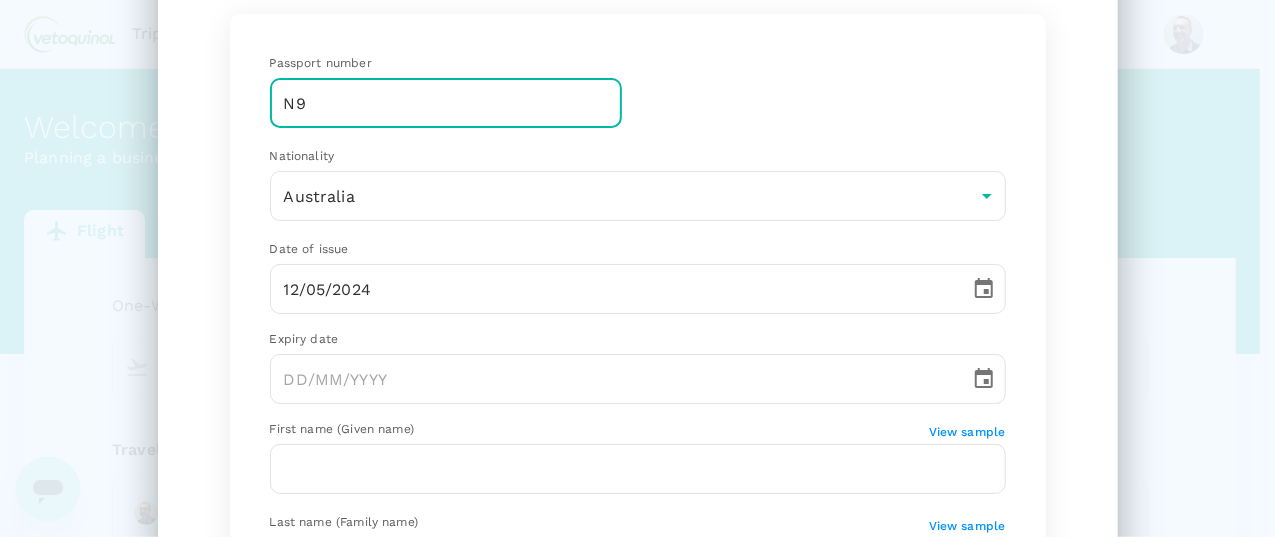 type on "N" 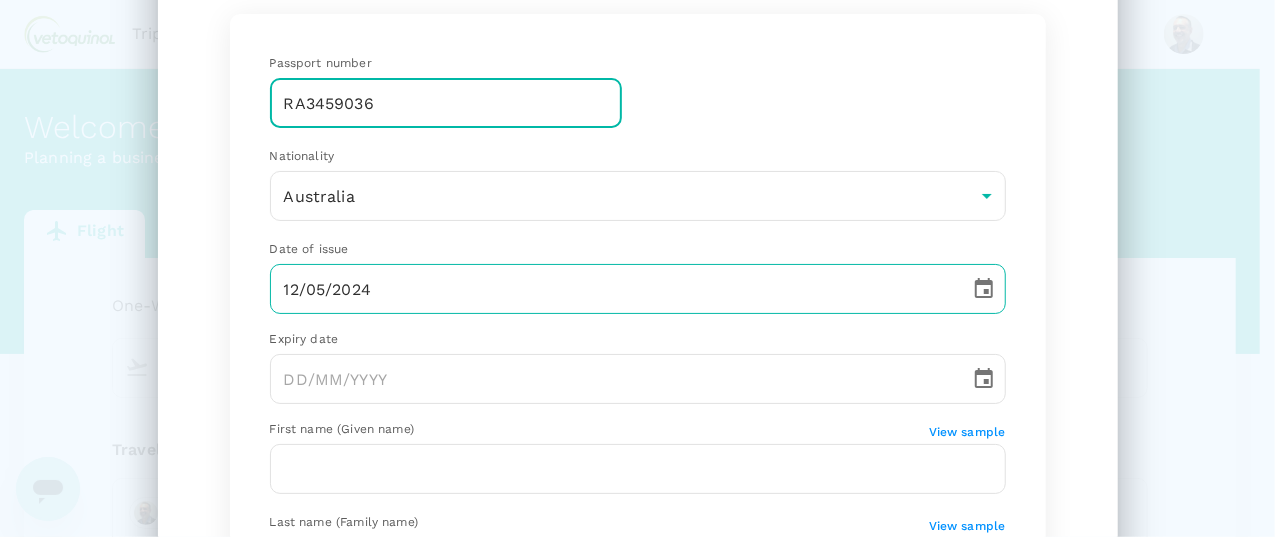 type on "RA3459036" 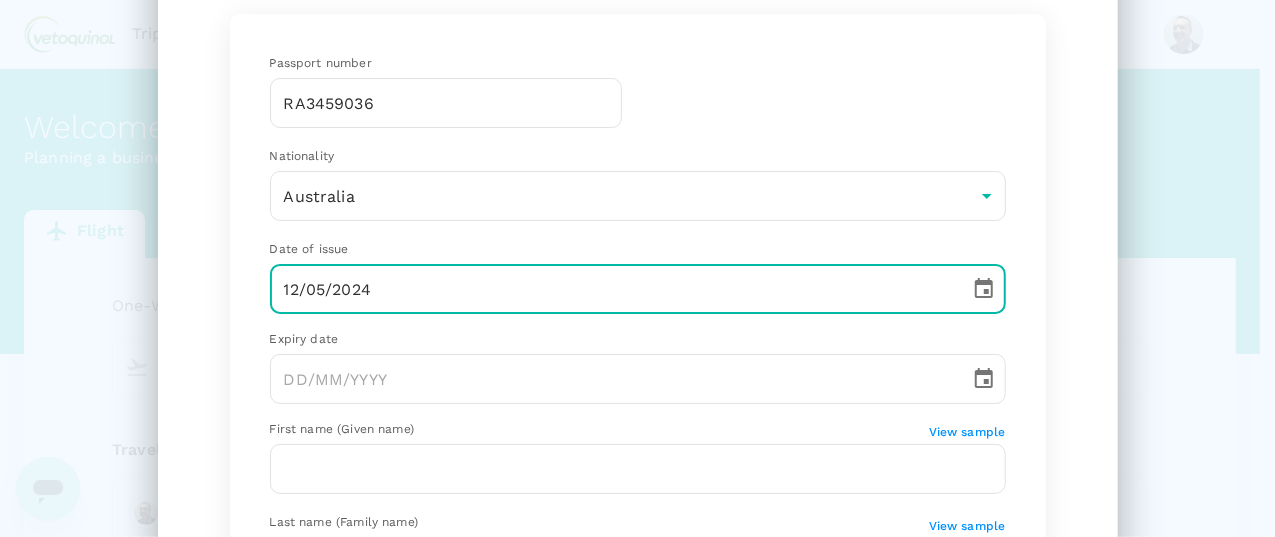 click on "12/05/2024" at bounding box center [613, 289] 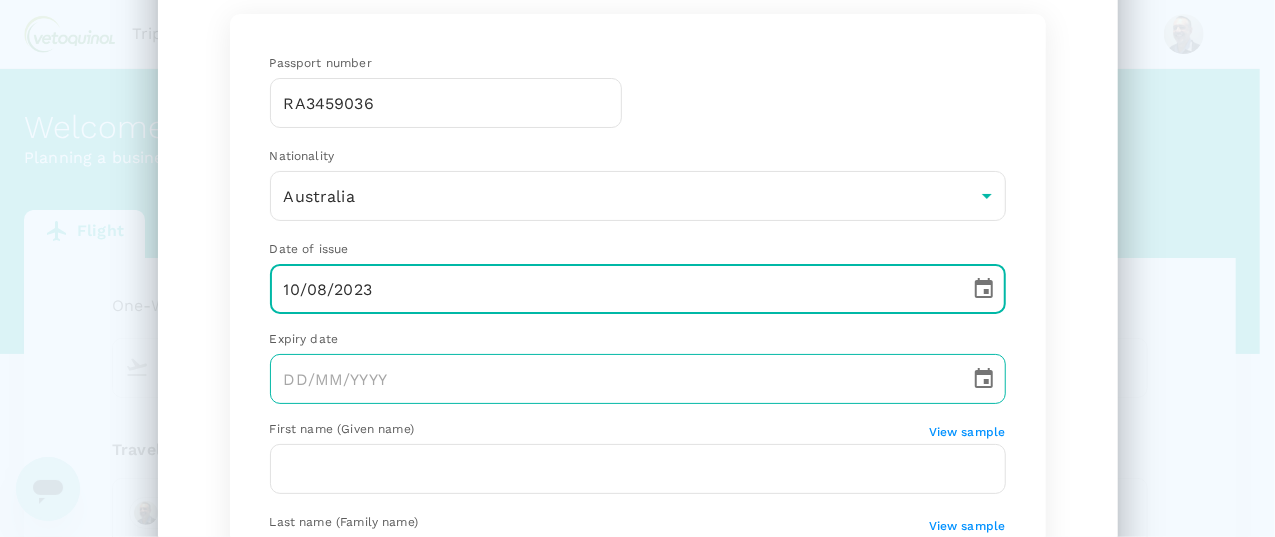 type on "10/08/2023" 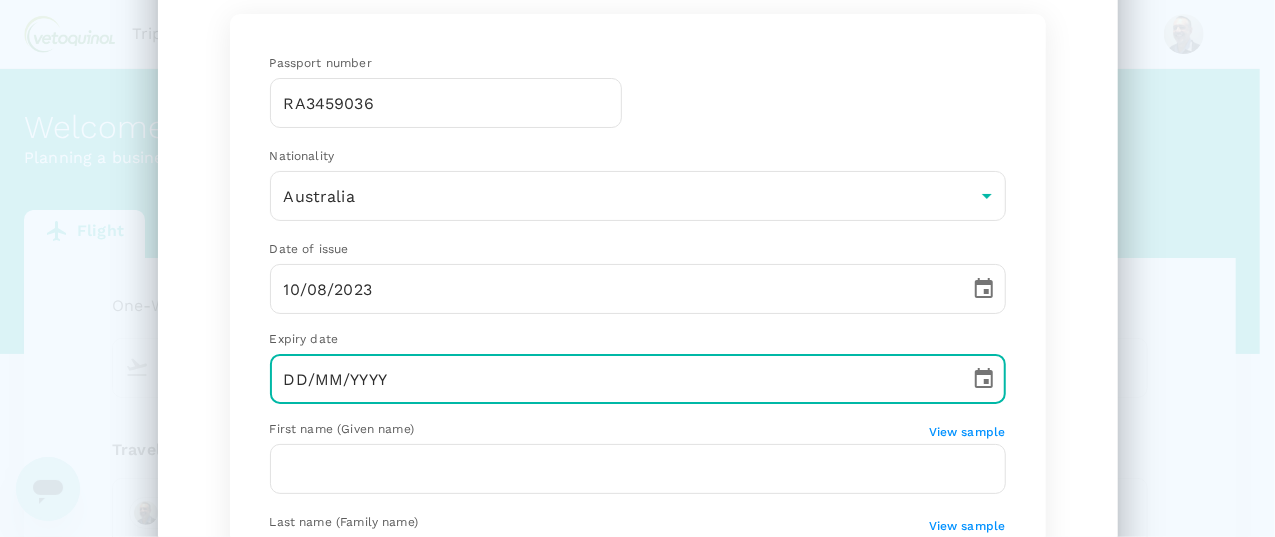 click on "DD/MM/YYYY" at bounding box center [613, 379] 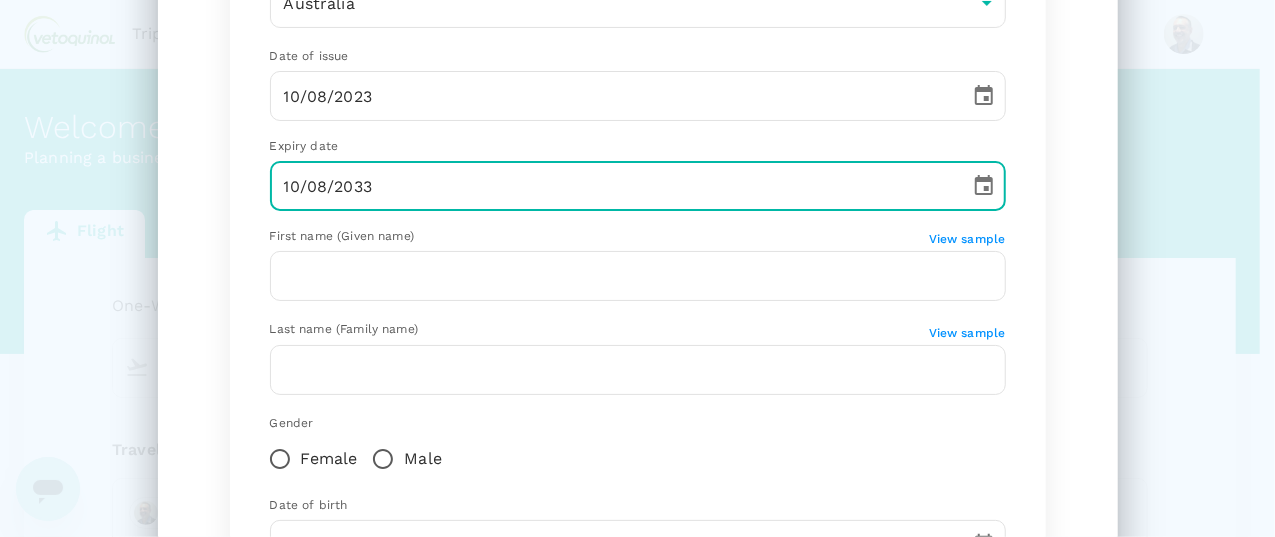 scroll, scrollTop: 346, scrollLeft: 0, axis: vertical 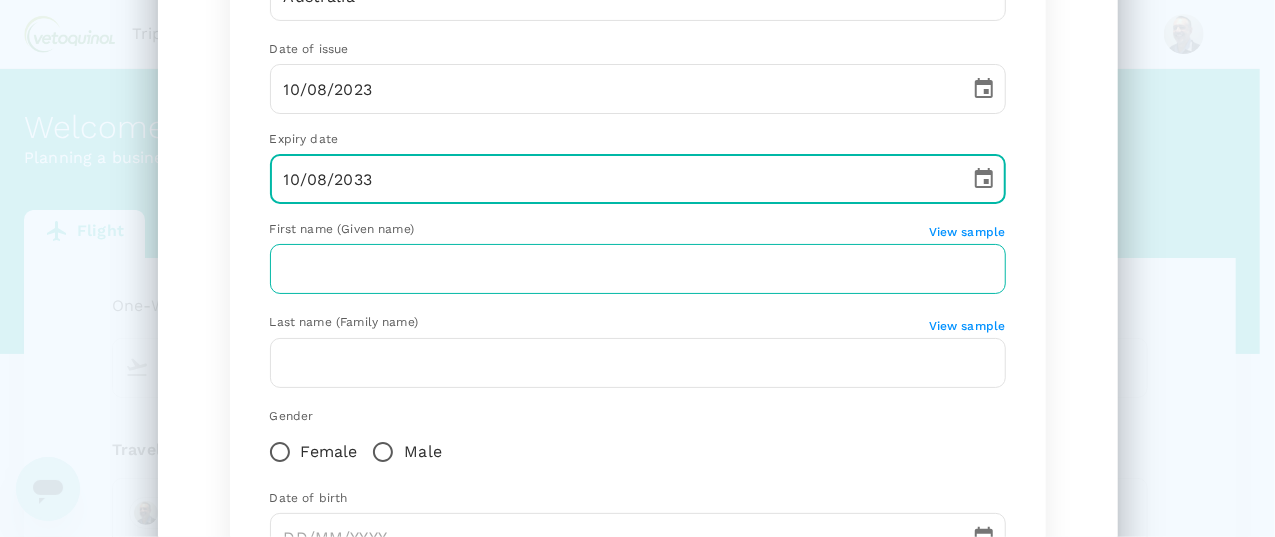 type on "10/08/2033" 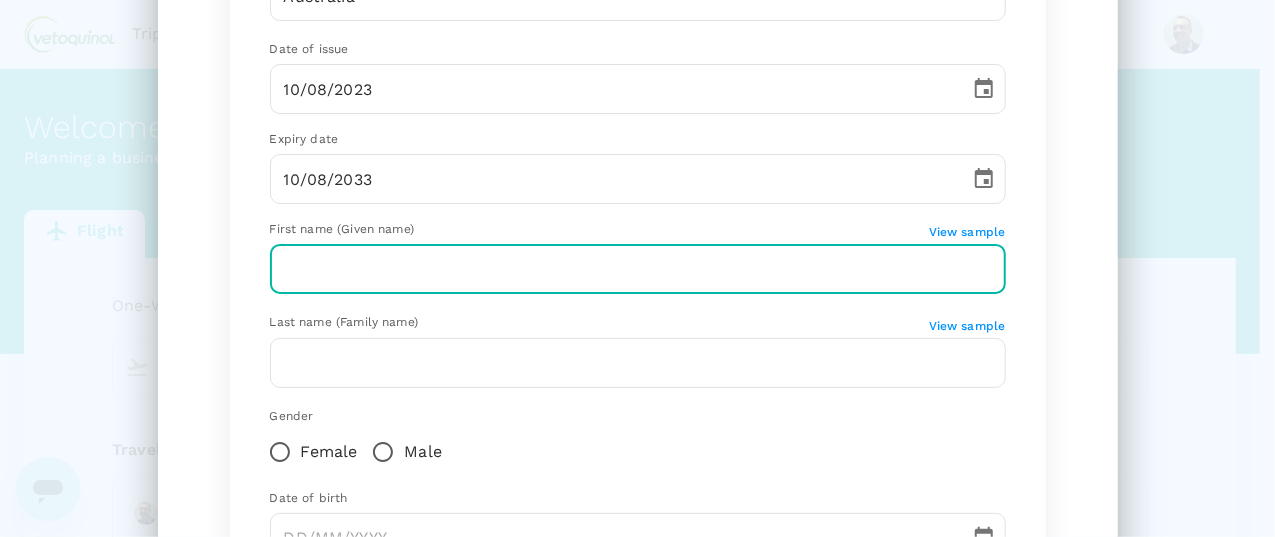 click at bounding box center [638, 269] 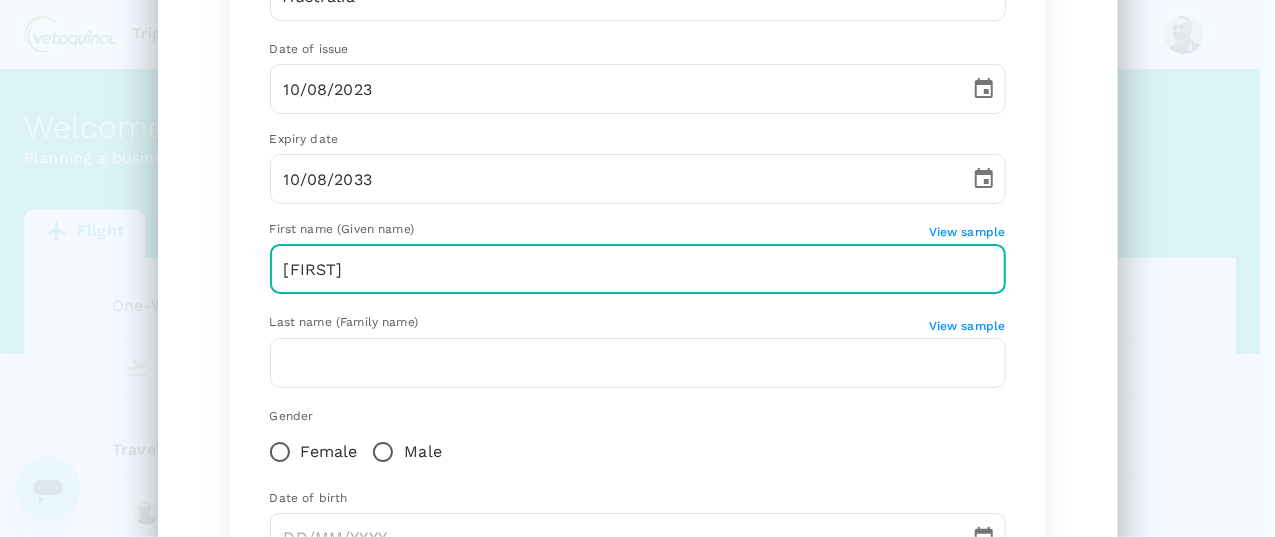 type on "[FIRST]" 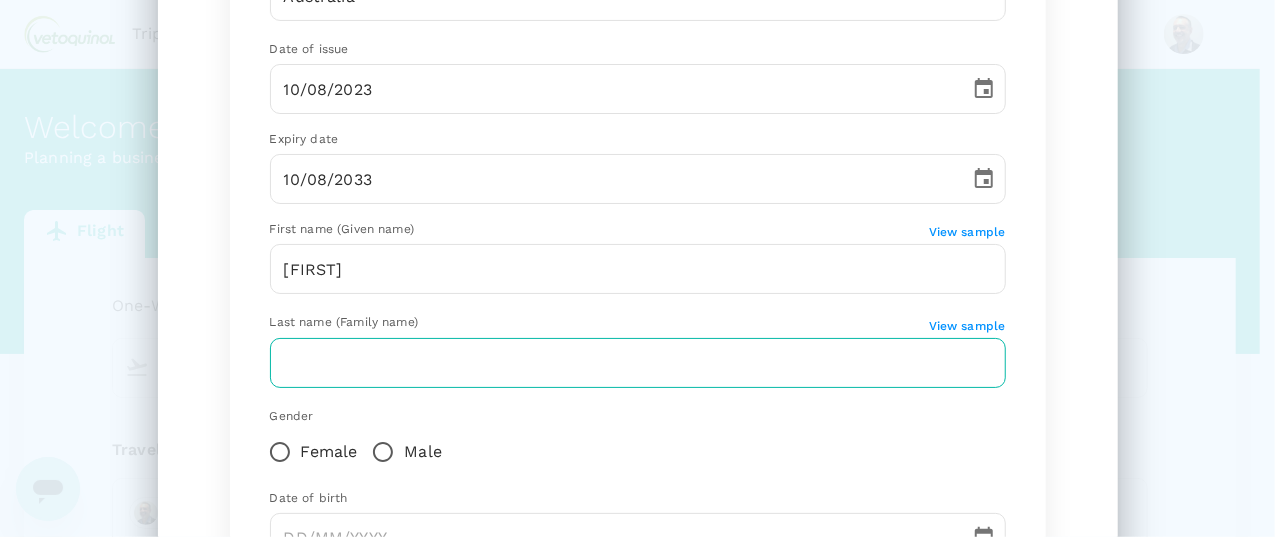 click at bounding box center (638, 363) 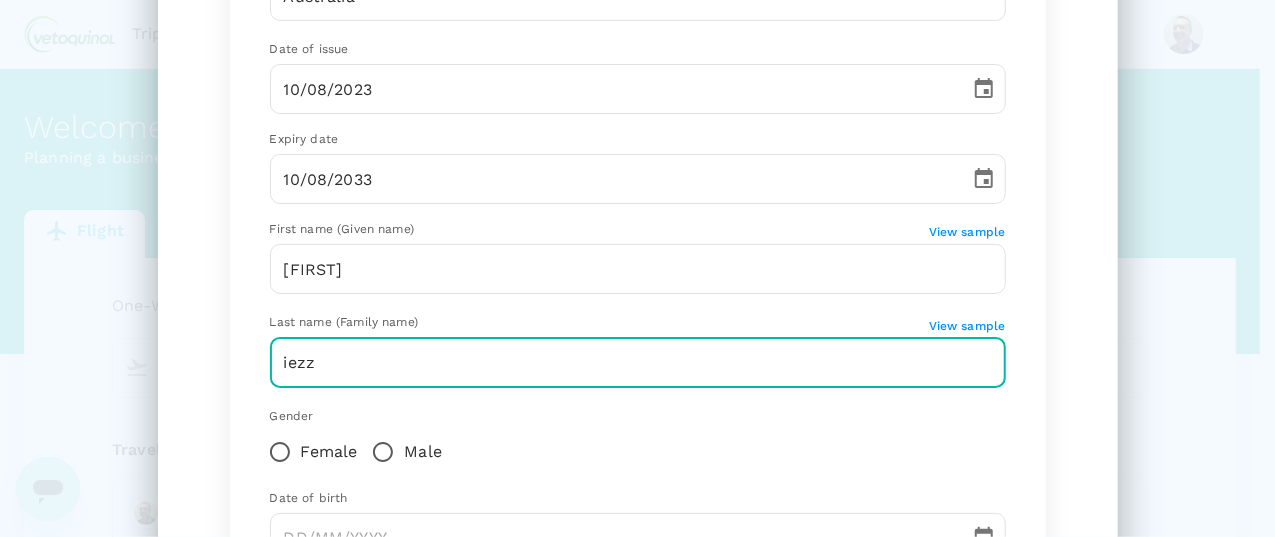 type on "iezz" 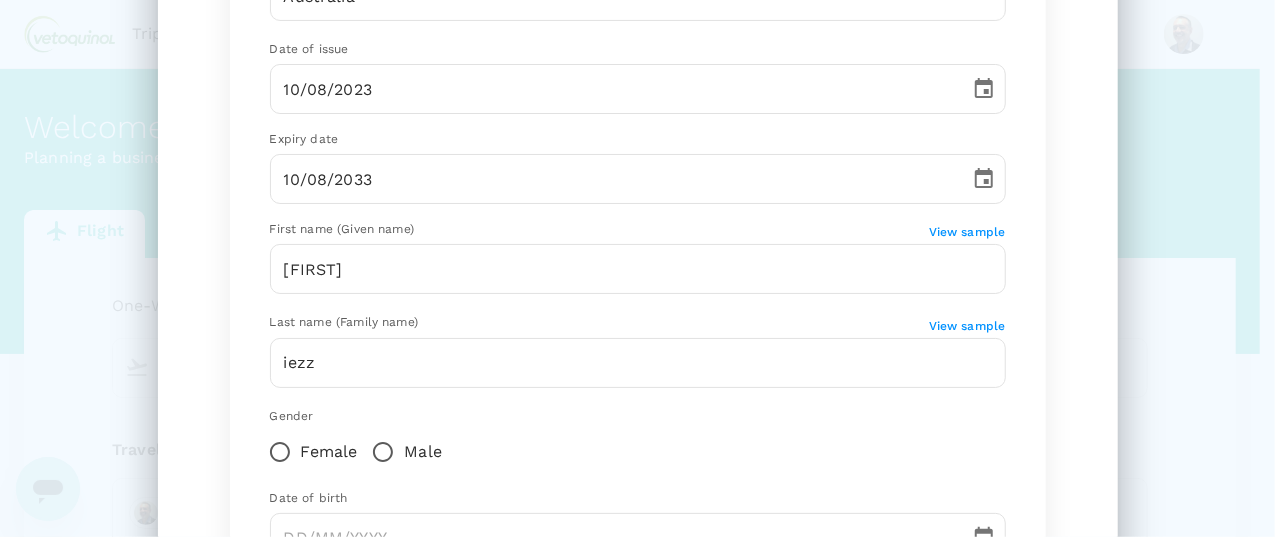 click on "Male" at bounding box center [383, 452] 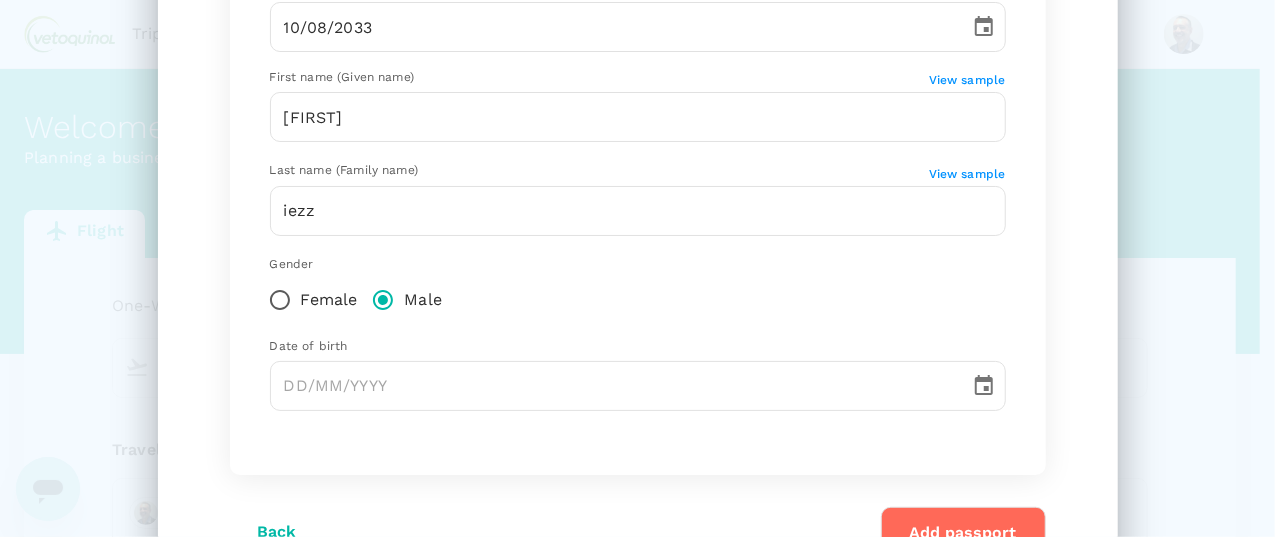 scroll, scrollTop: 546, scrollLeft: 0, axis: vertical 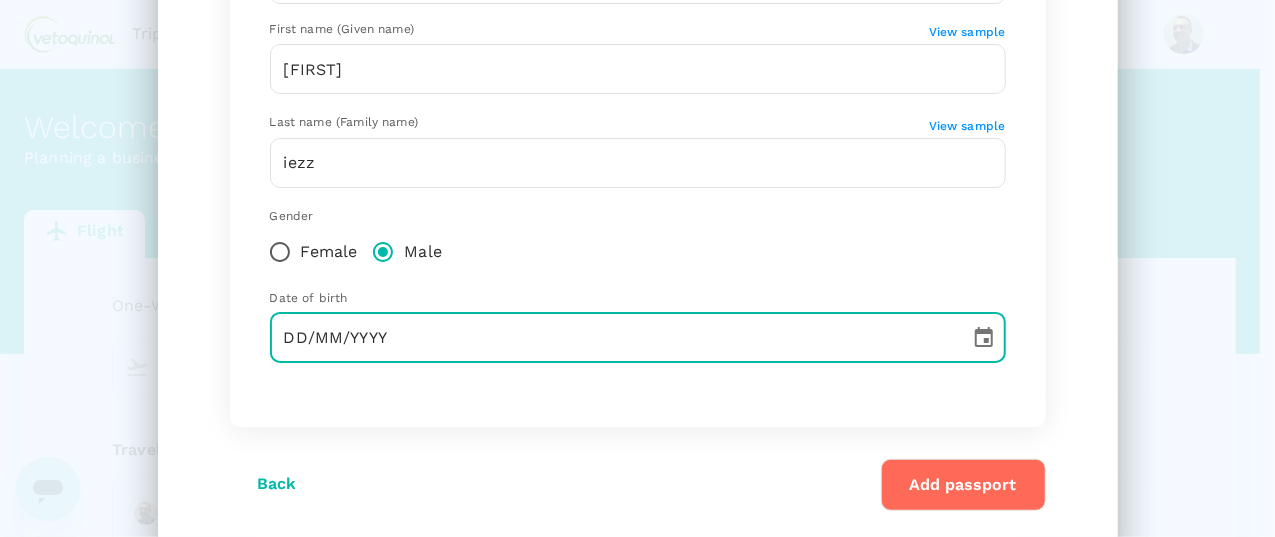 click on "DD/MM/YYYY" at bounding box center [613, 338] 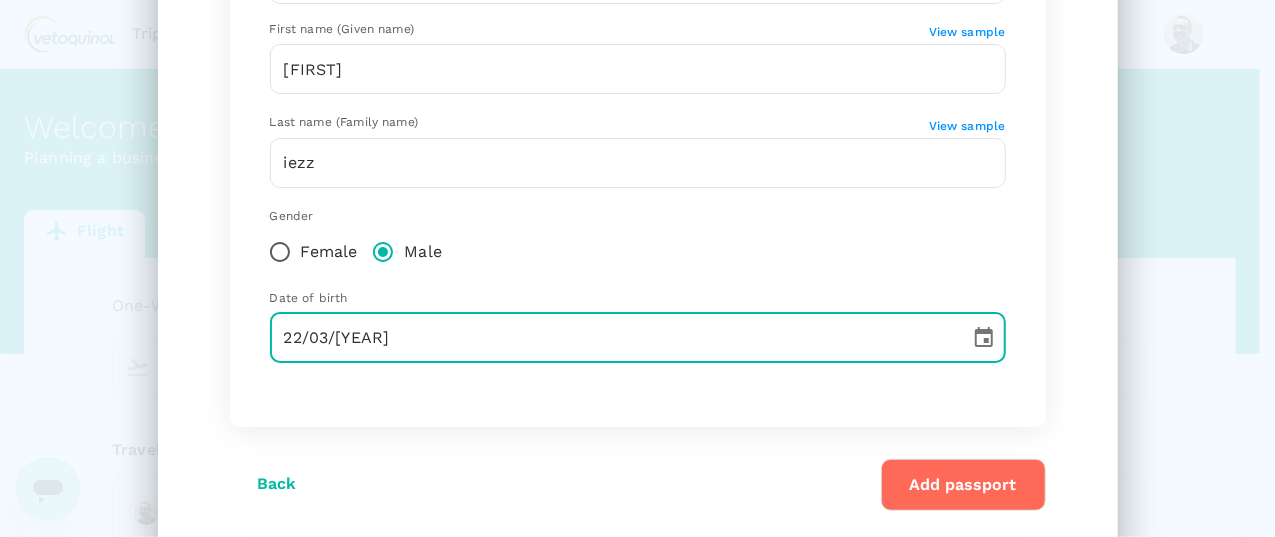 type on "22/03/[YEAR]" 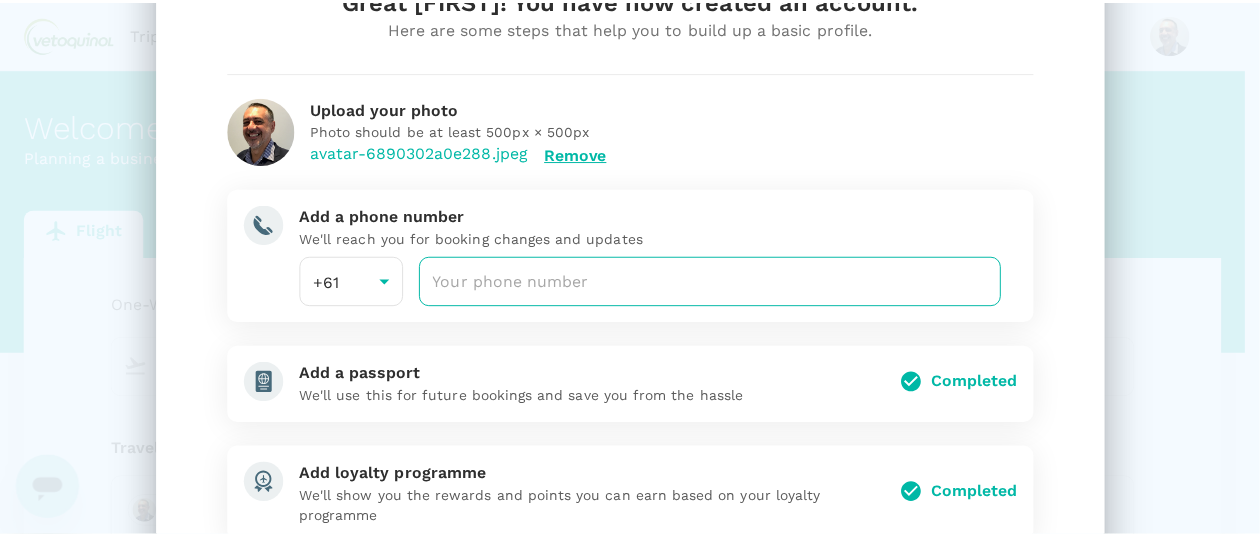 scroll, scrollTop: 322, scrollLeft: 0, axis: vertical 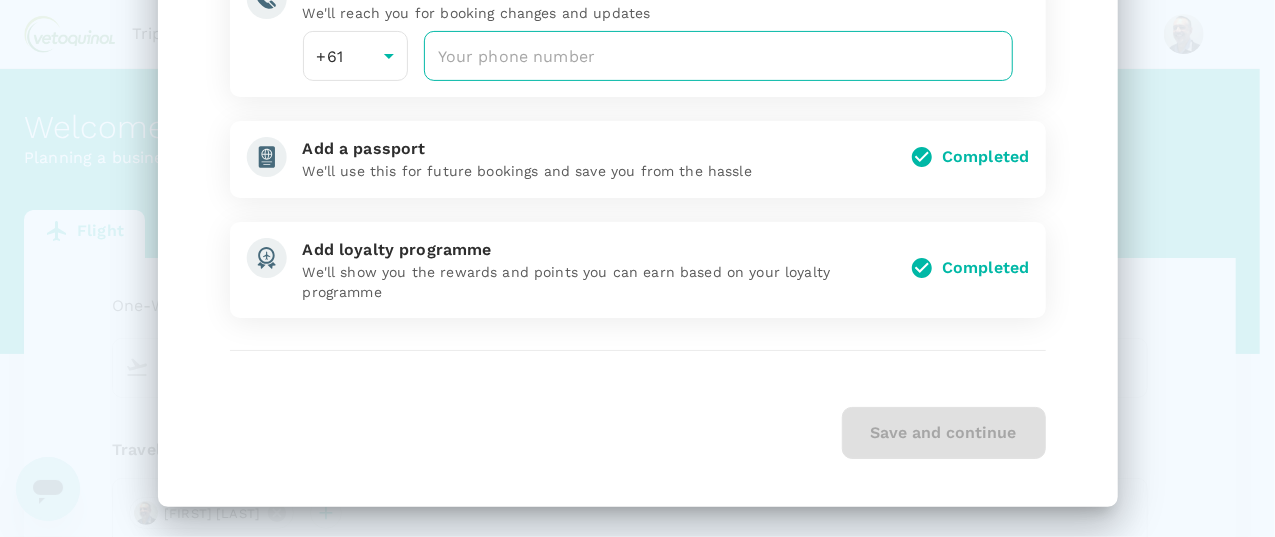 click at bounding box center (719, 56) 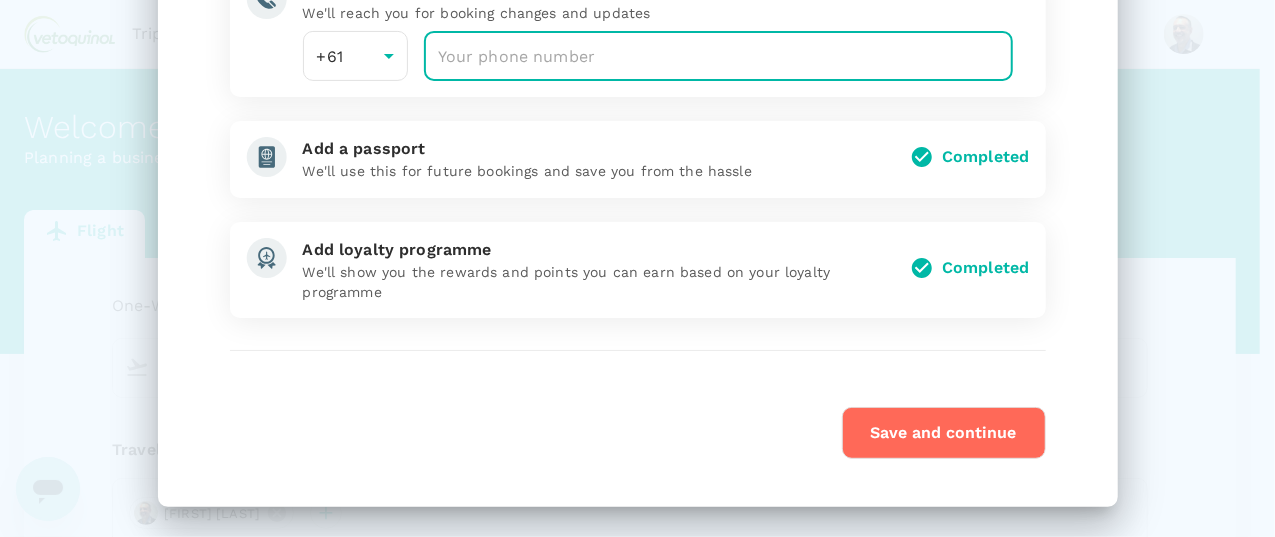 type on "[PHONE]" 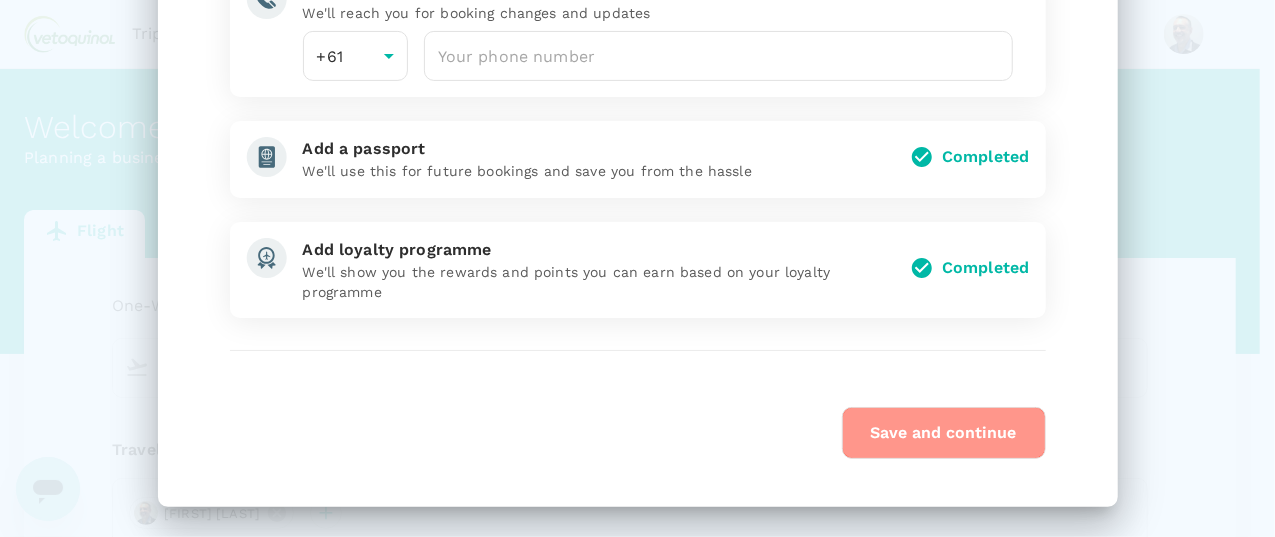 click on "Save and continue" at bounding box center (944, 433) 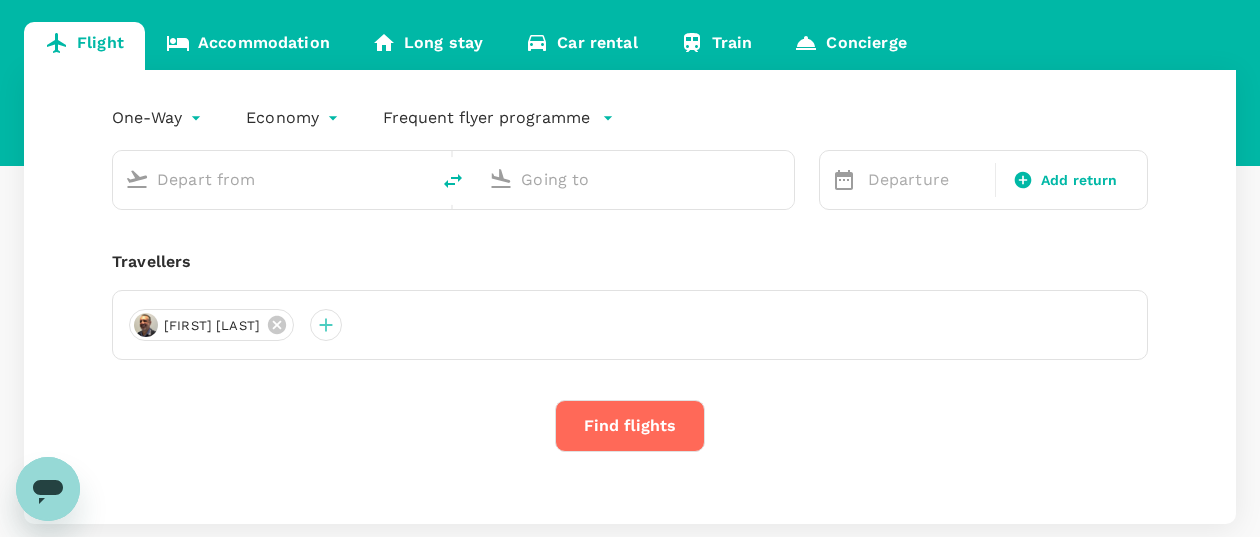 scroll, scrollTop: 98, scrollLeft: 0, axis: vertical 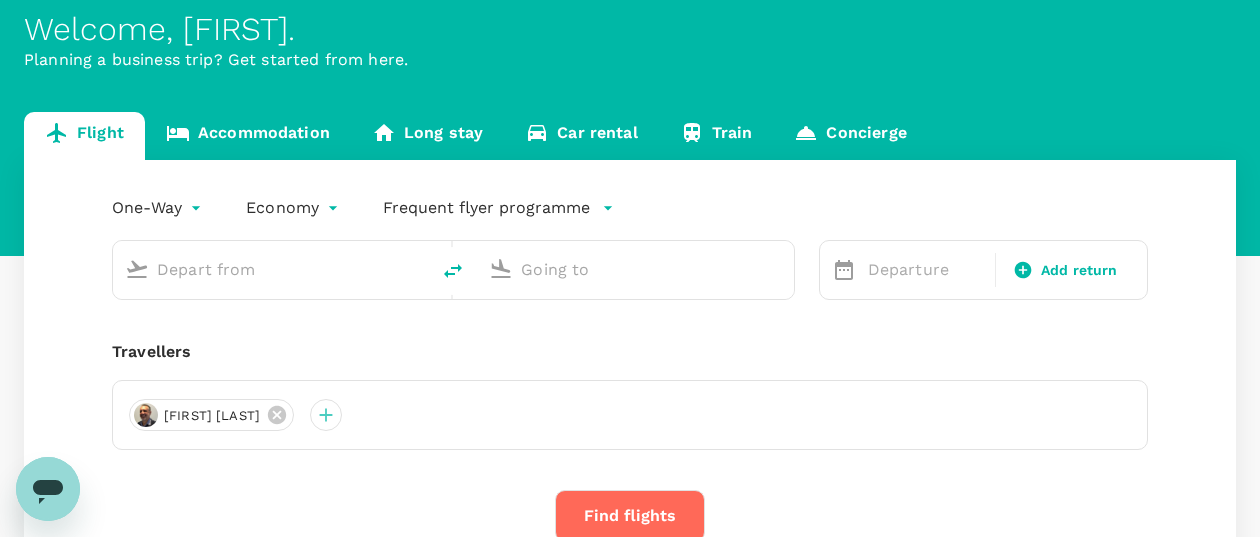 click at bounding box center (272, 269) 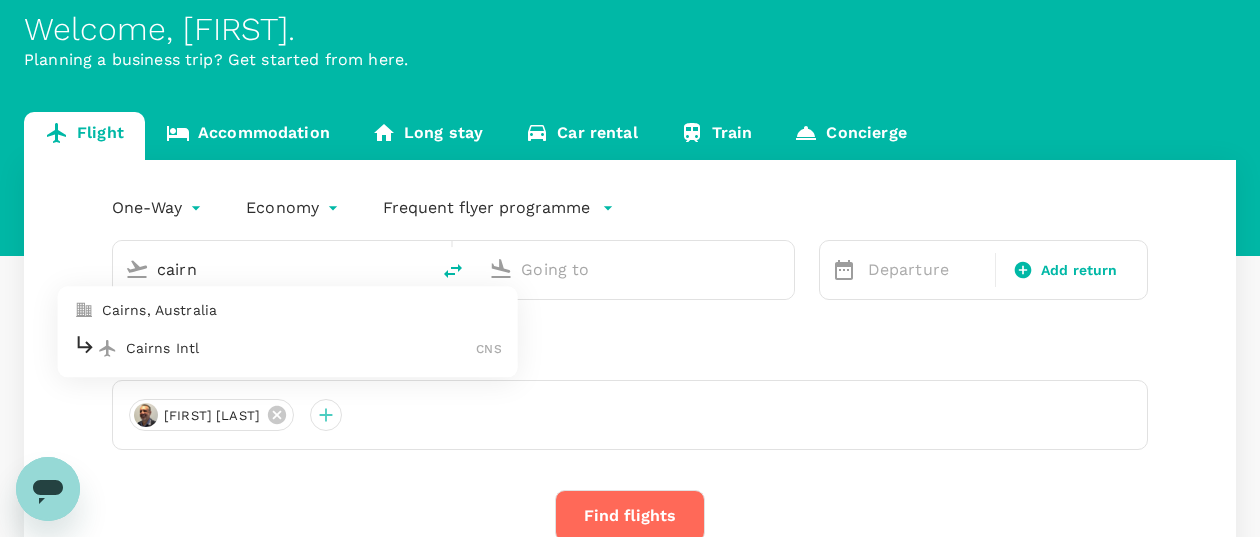 click on "Cairns, Australia" at bounding box center (288, 311) 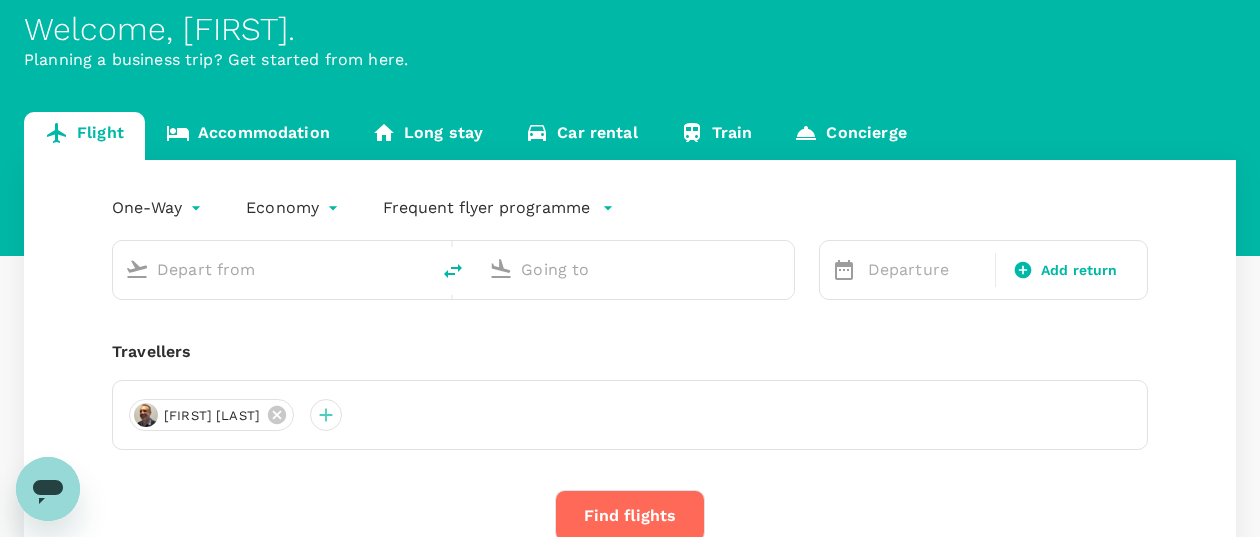 type on "[CITY], [COUNTRY] (any)" 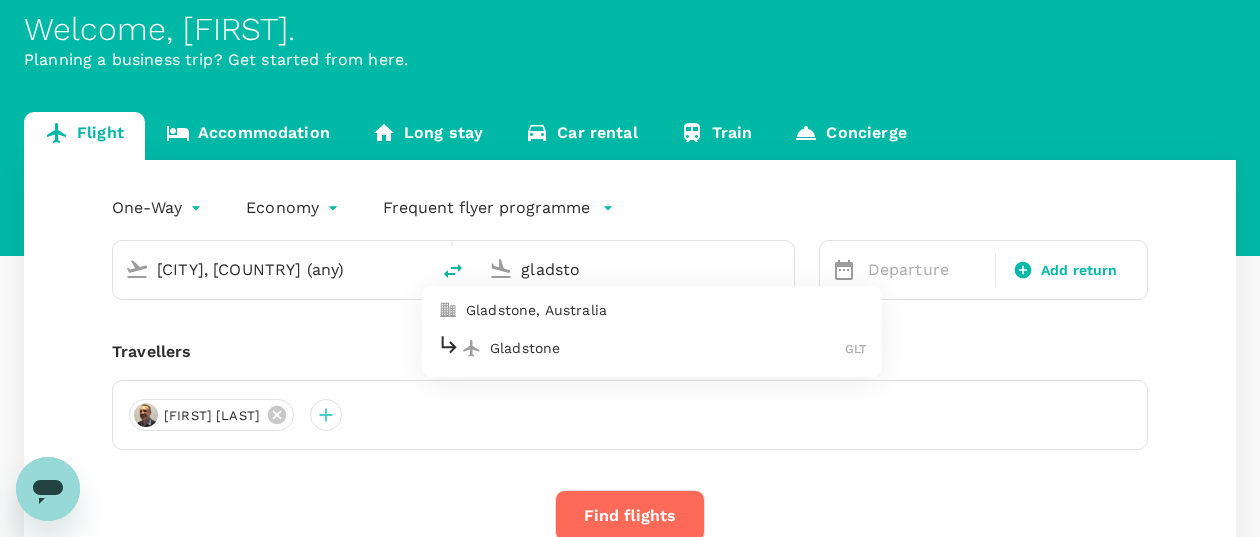 click on "Gladstone, Australia" at bounding box center (666, 311) 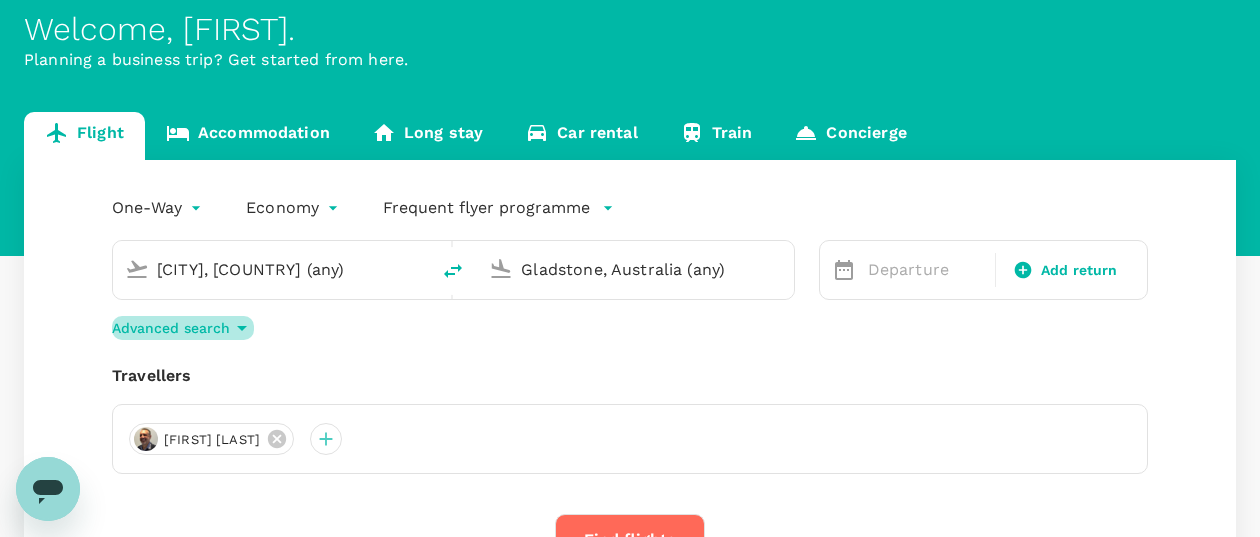 click on "Advanced search" at bounding box center (171, 328) 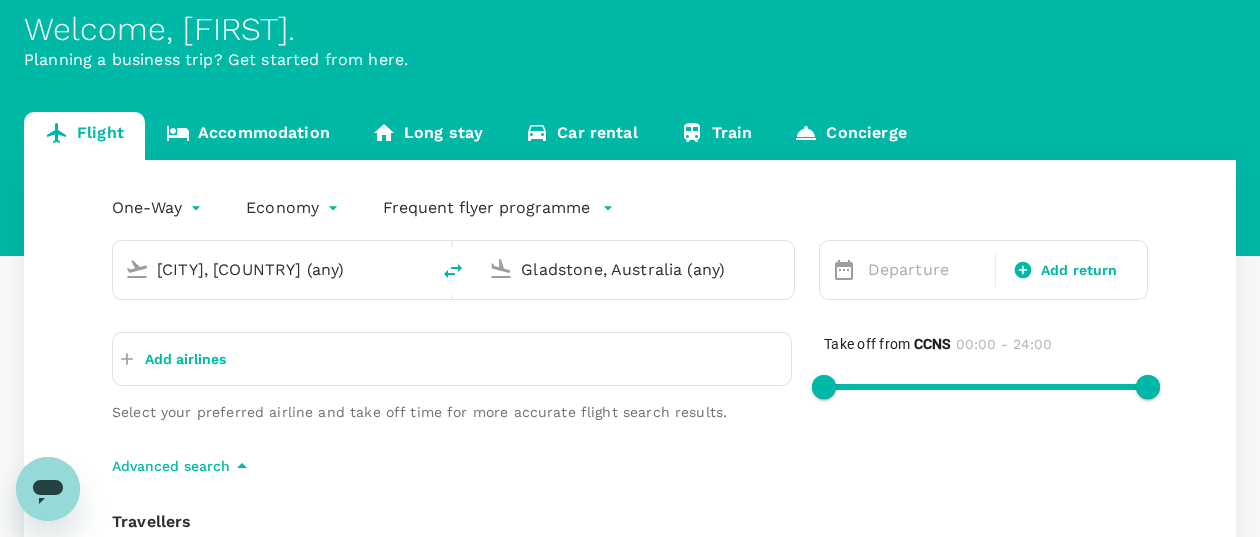 click on "Gladstone, Australia (any)" at bounding box center (636, 269) 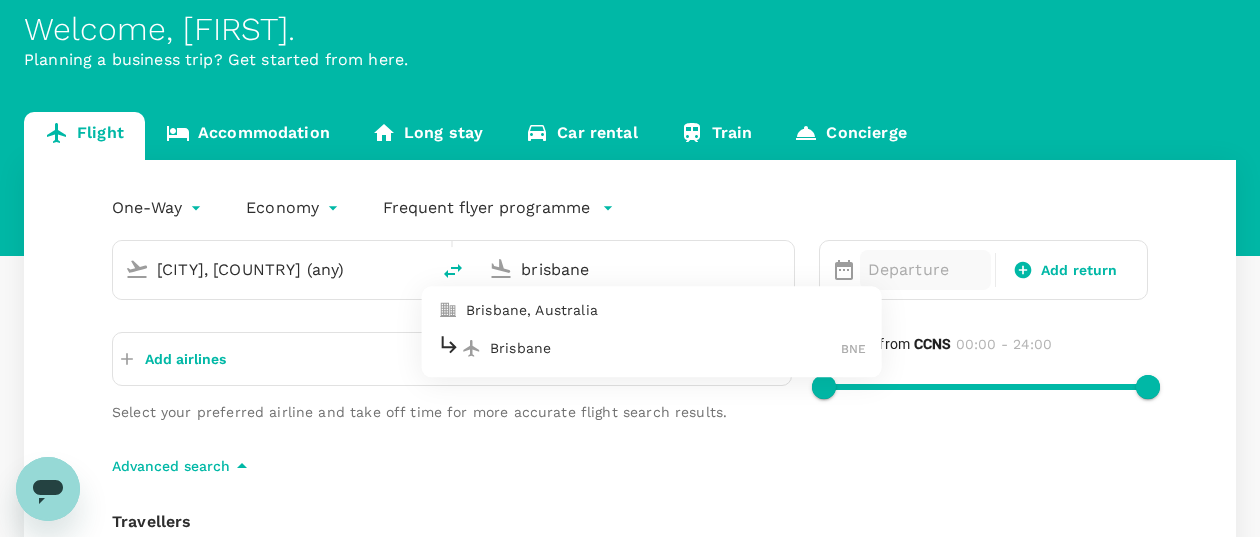 type on "Gladstone, Australia (any)" 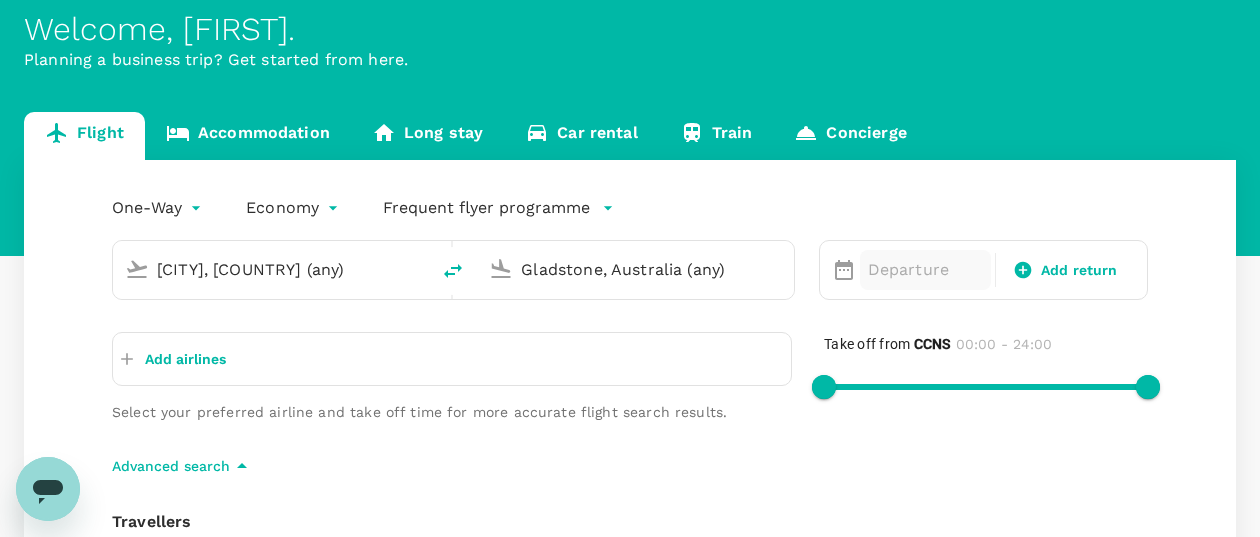 click on "Departure" at bounding box center [925, 270] 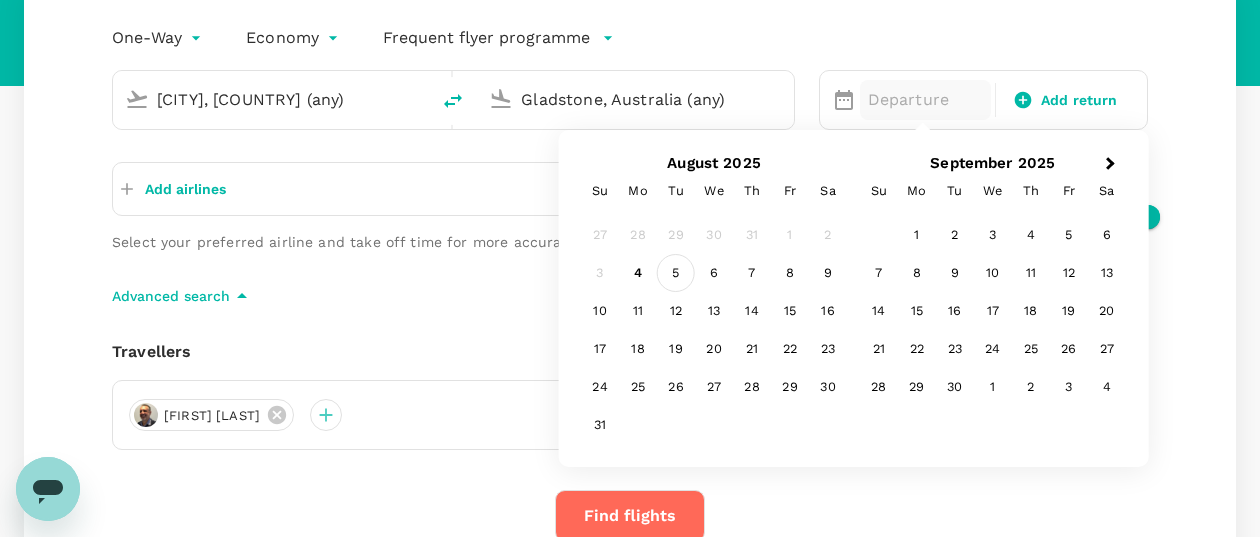 scroll, scrollTop: 298, scrollLeft: 0, axis: vertical 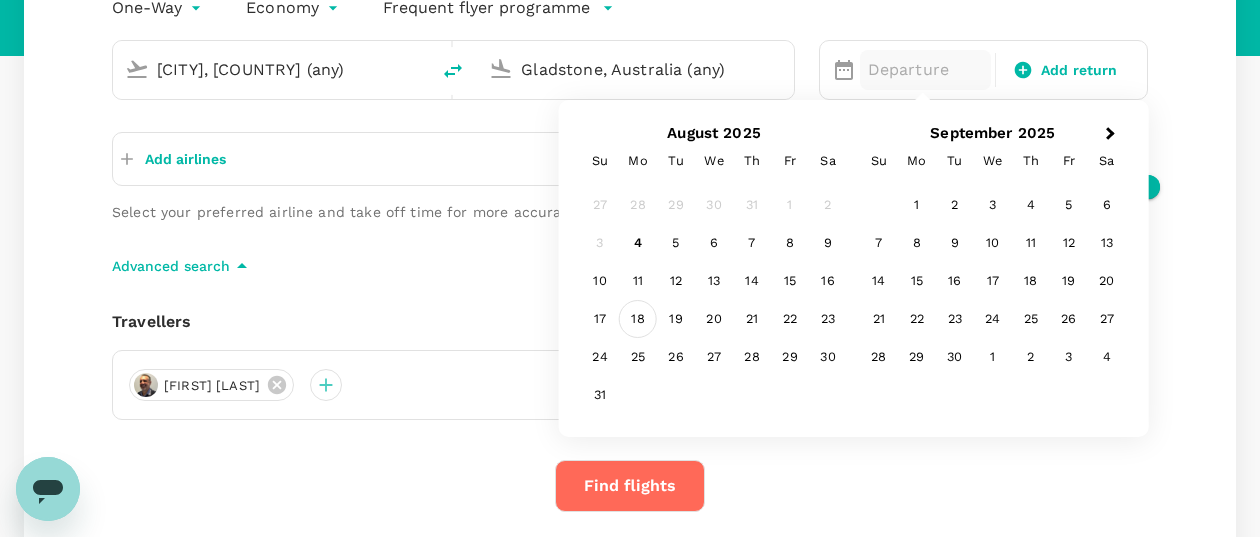 click on "18" at bounding box center (638, 319) 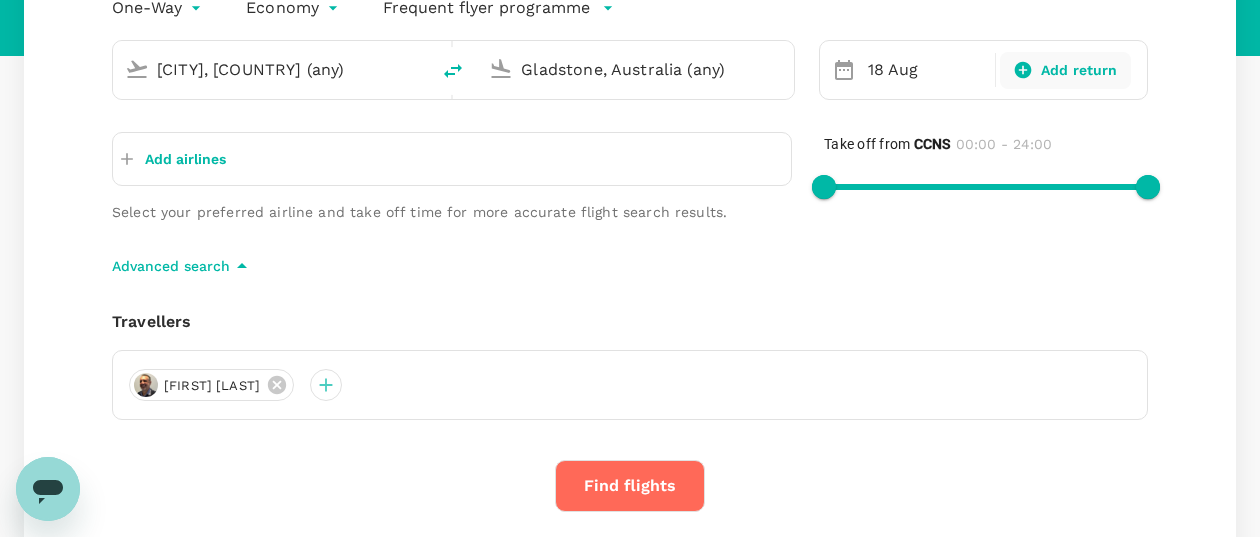 click on "Add return" at bounding box center (1079, 70) 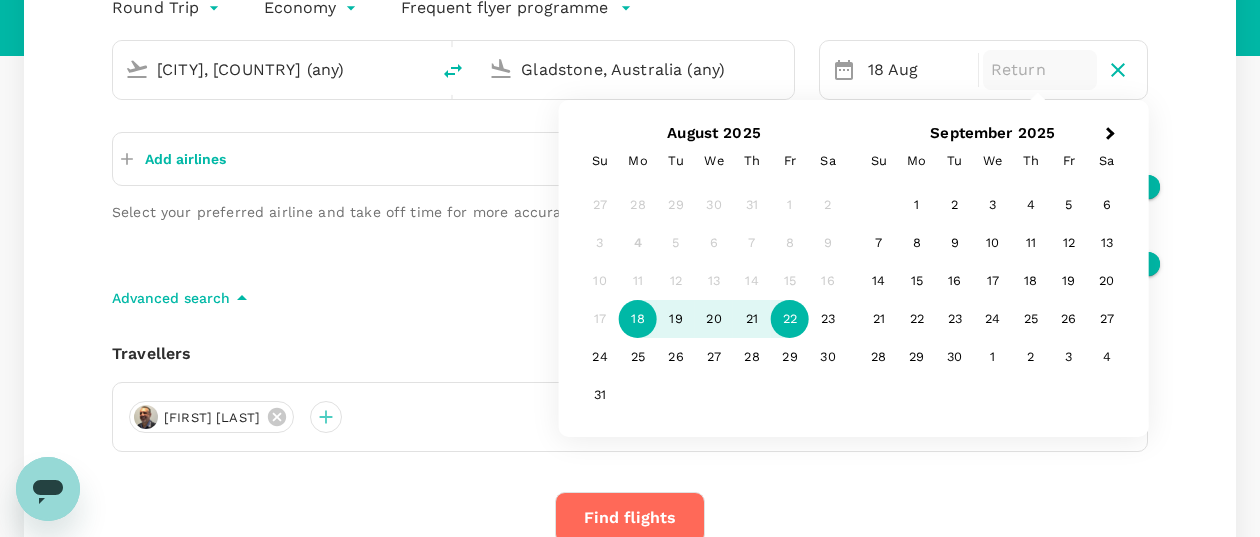 click on "22" at bounding box center (790, 319) 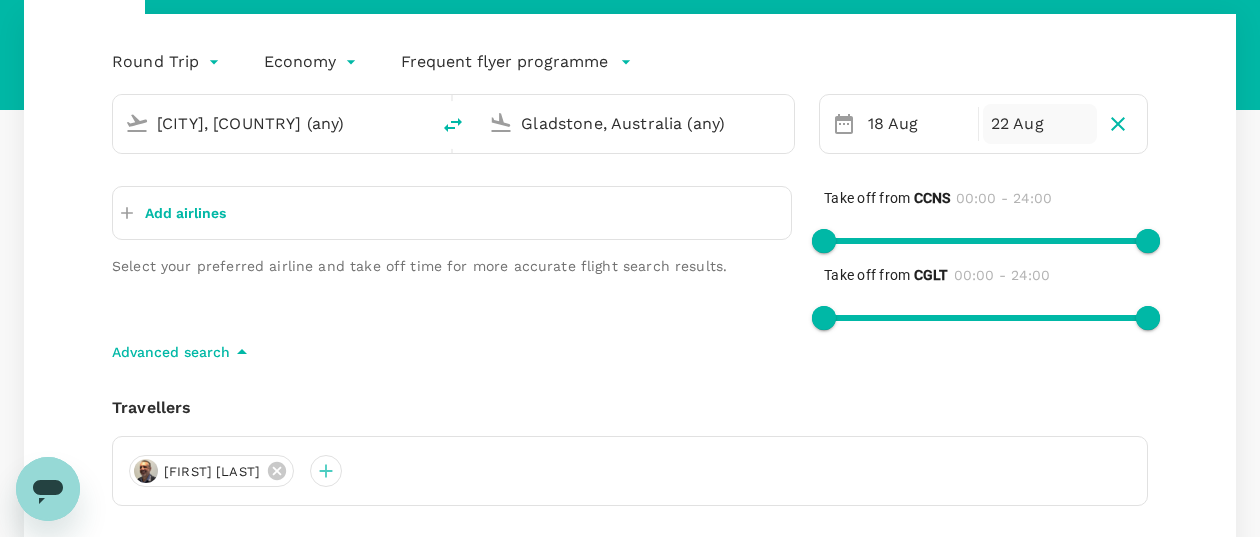 scroll, scrollTop: 198, scrollLeft: 0, axis: vertical 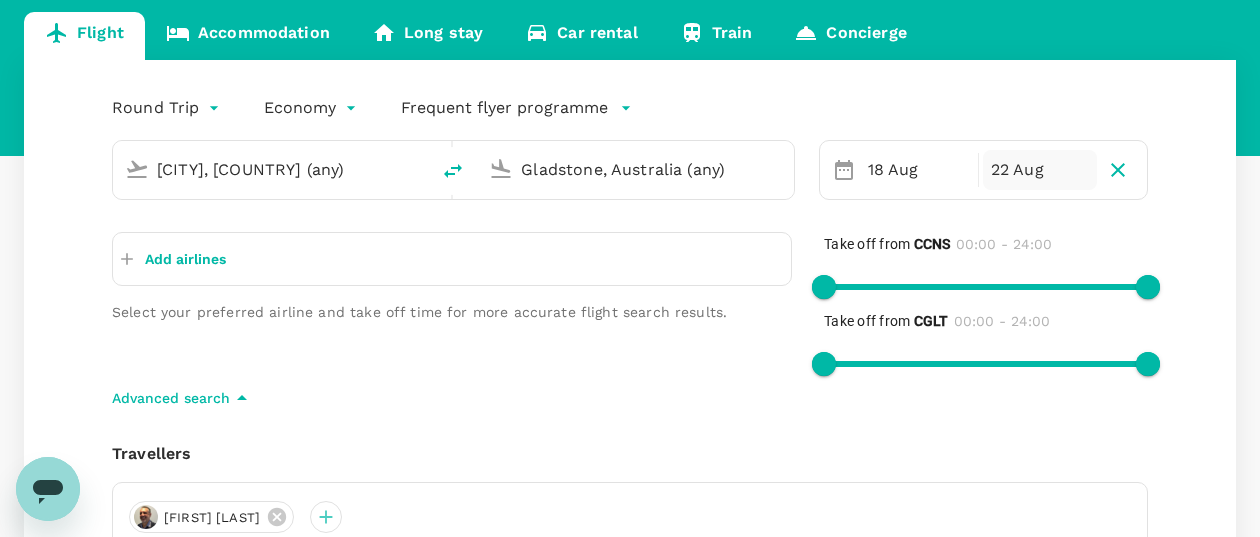 click on "Gladstone, Australia (any)" at bounding box center (636, 169) 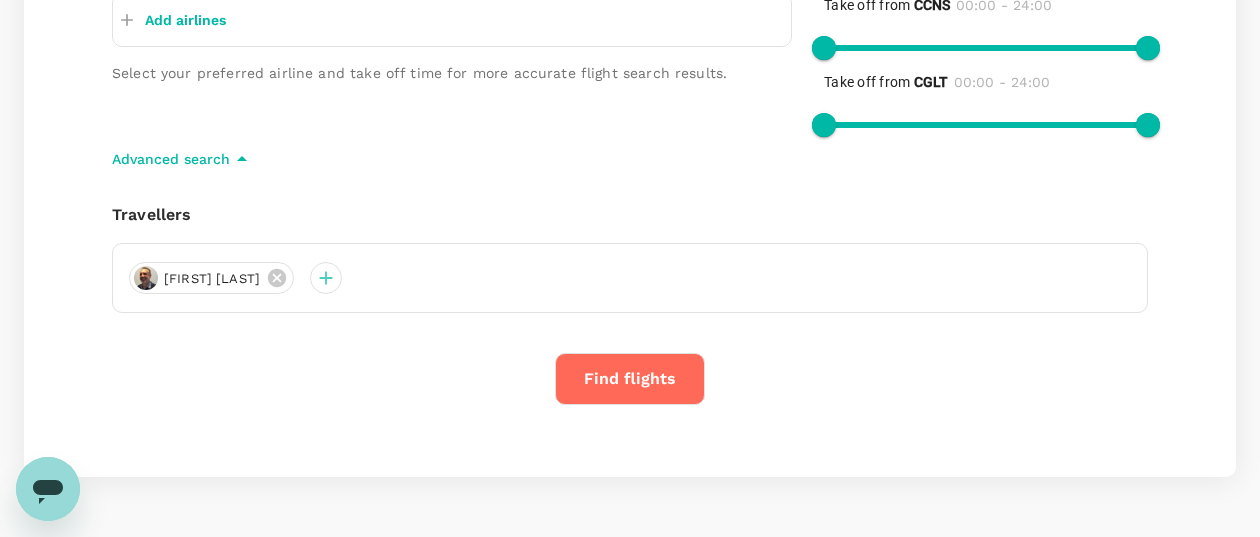 scroll, scrollTop: 500, scrollLeft: 0, axis: vertical 